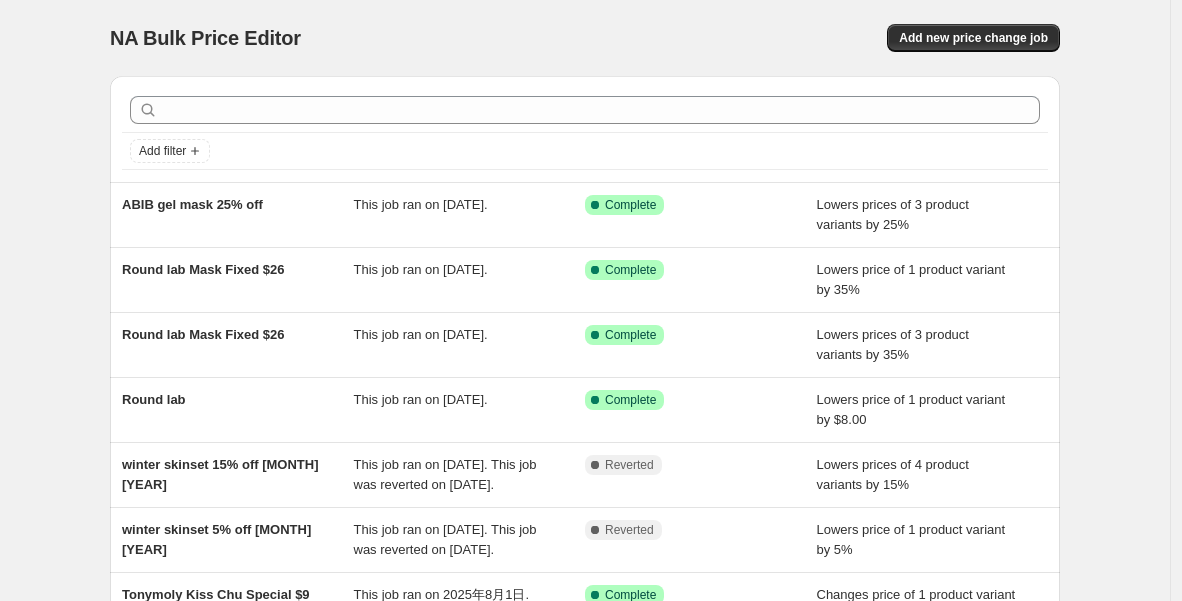 scroll, scrollTop: 0, scrollLeft: 0, axis: both 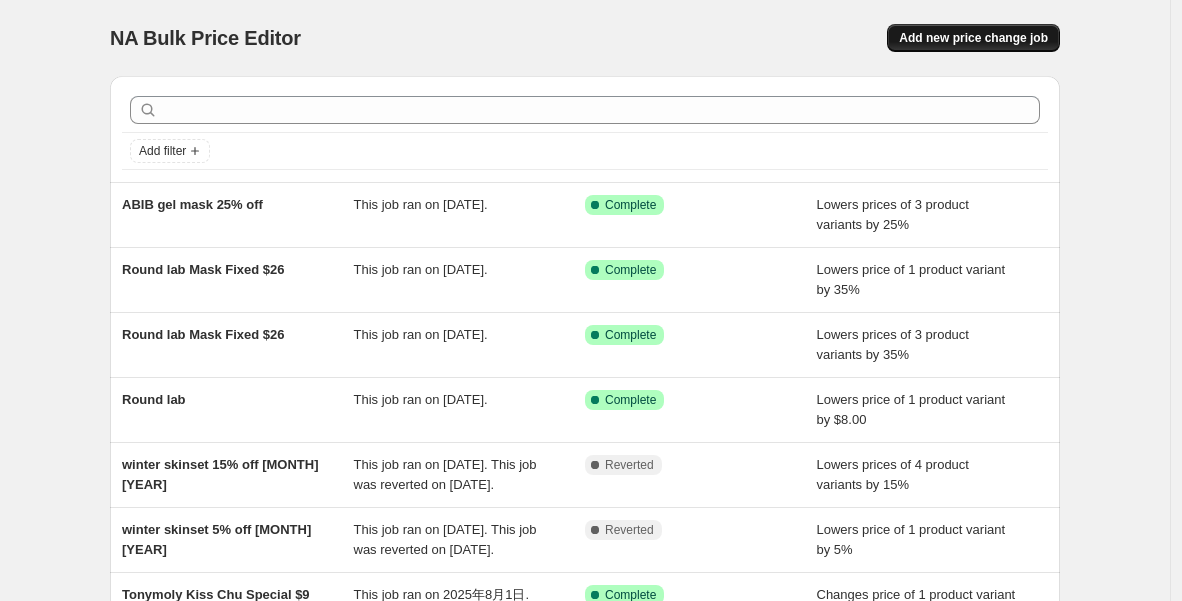 click on "Add new price change job" at bounding box center (973, 38) 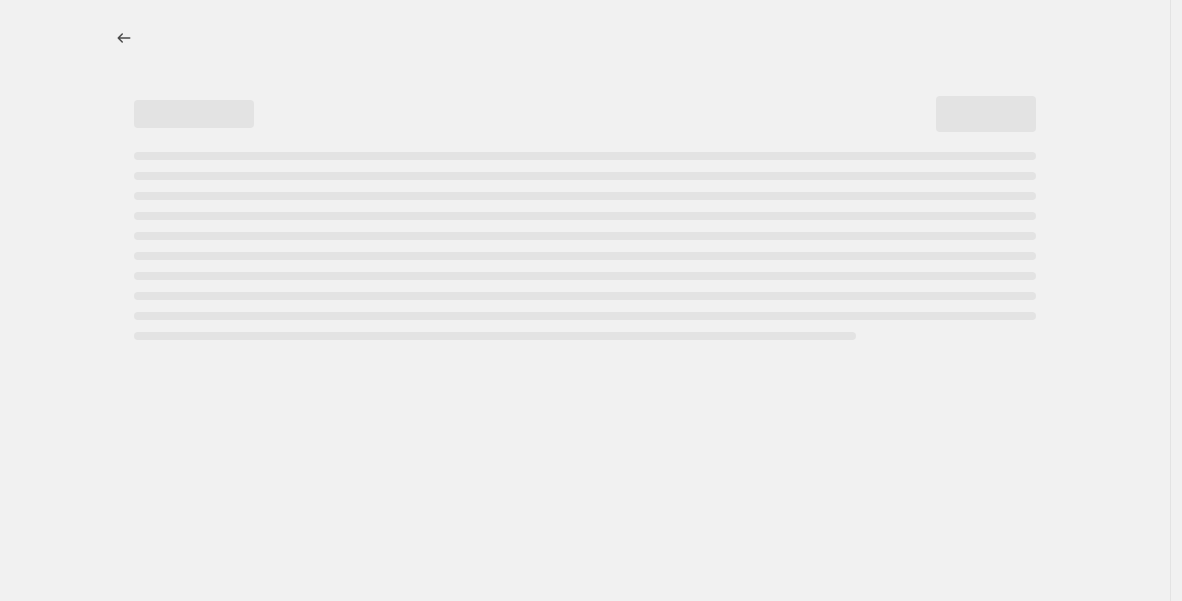 select on "percentage" 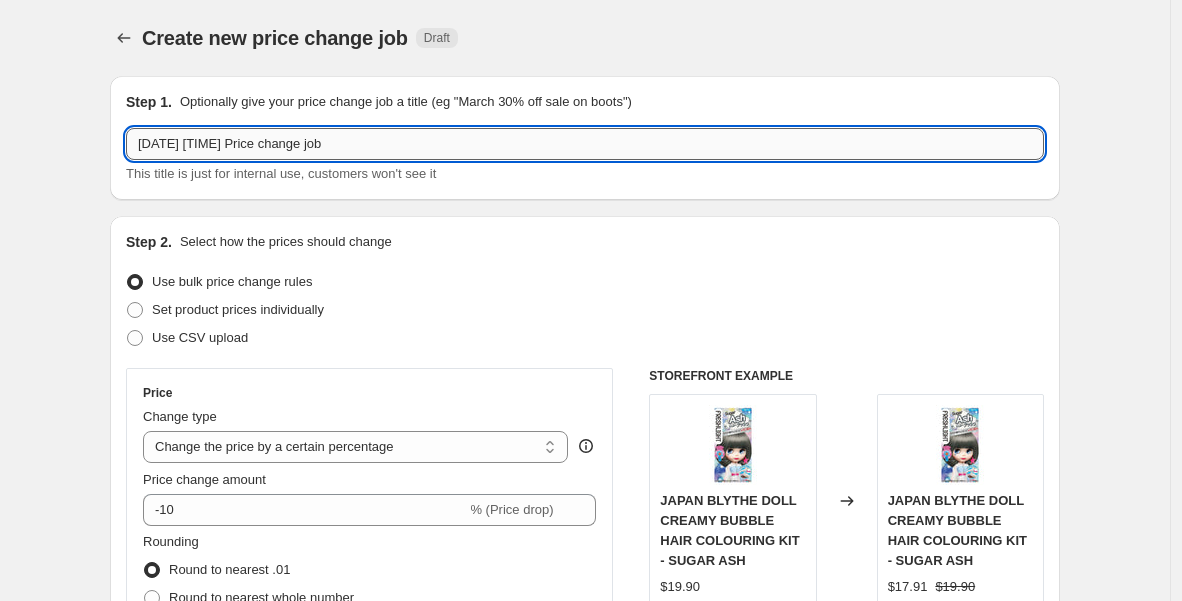 drag, startPoint x: 496, startPoint y: 150, endPoint x: 486, endPoint y: 146, distance: 10.770329 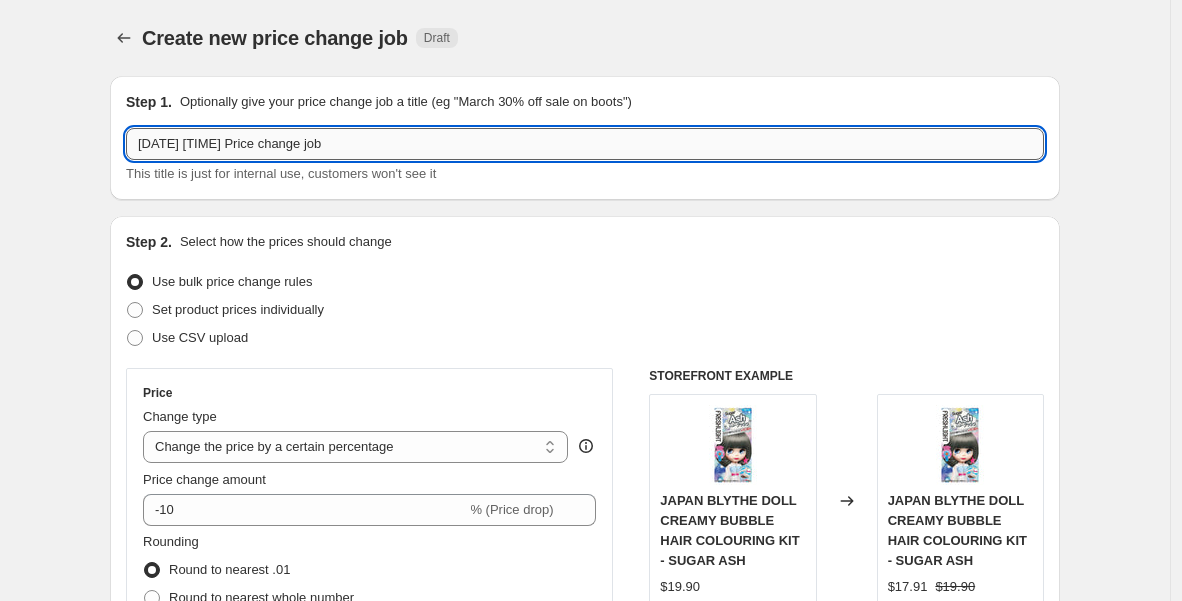 click on "[DATE] [TIME] Price change job" at bounding box center [585, 144] 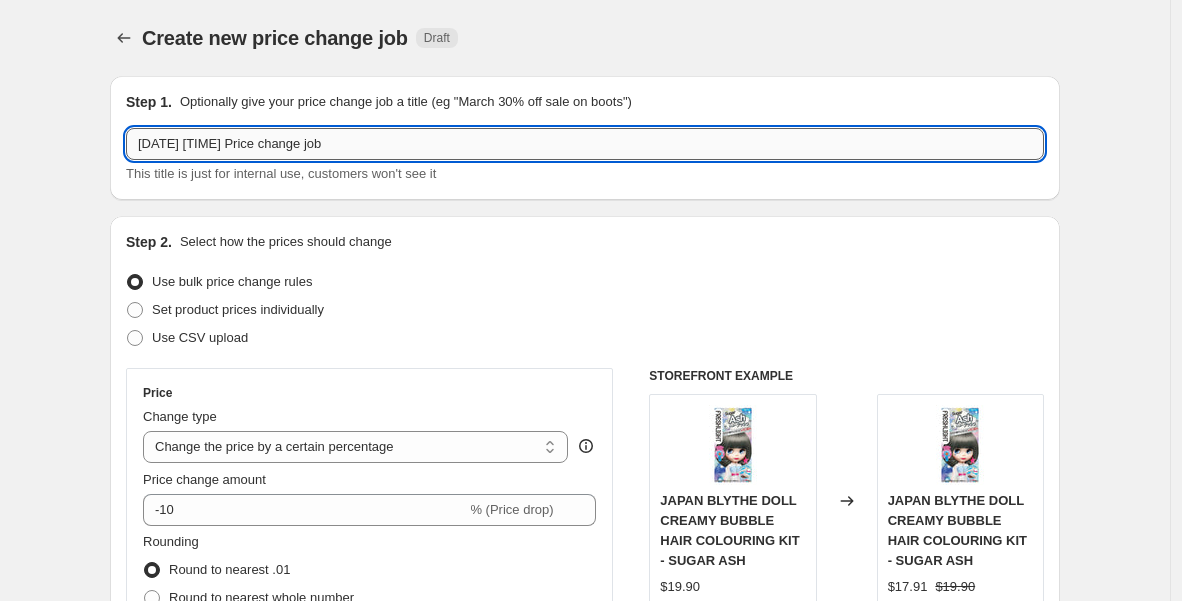 drag, startPoint x: 443, startPoint y: 145, endPoint x: 169, endPoint y: 144, distance: 274.00183 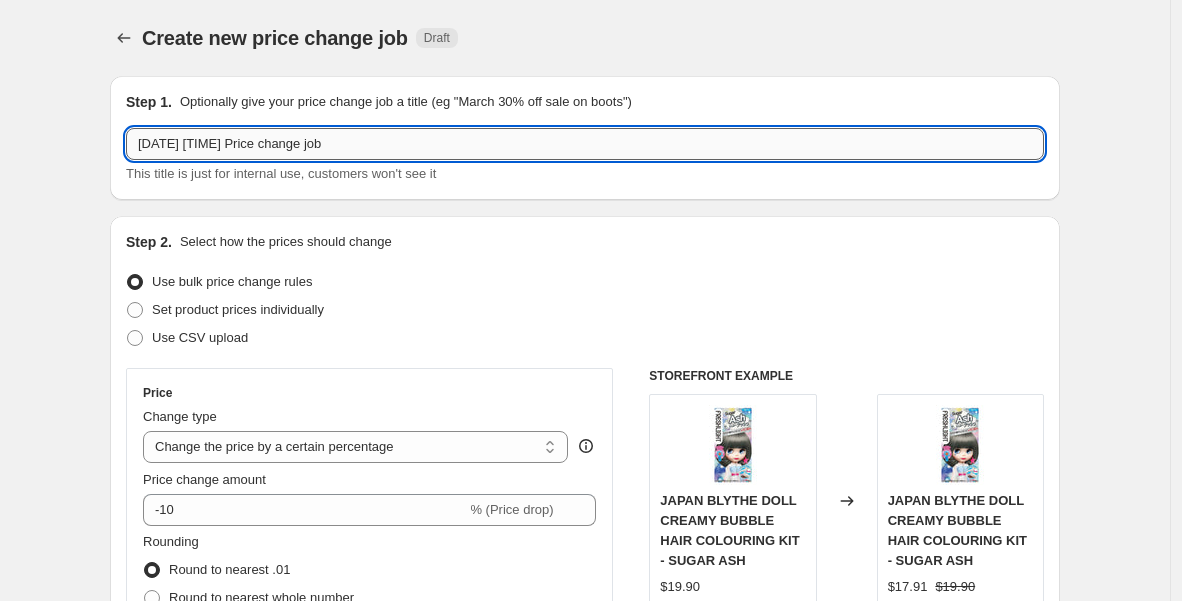 paste on "abib up to 30% off" 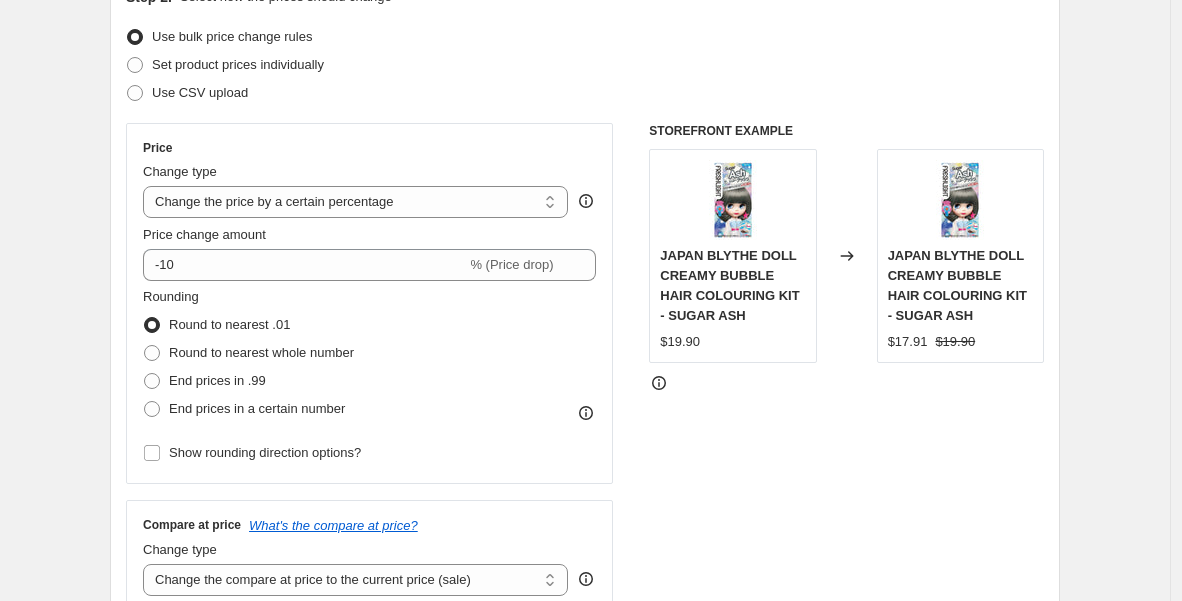 scroll, scrollTop: 247, scrollLeft: 0, axis: vertical 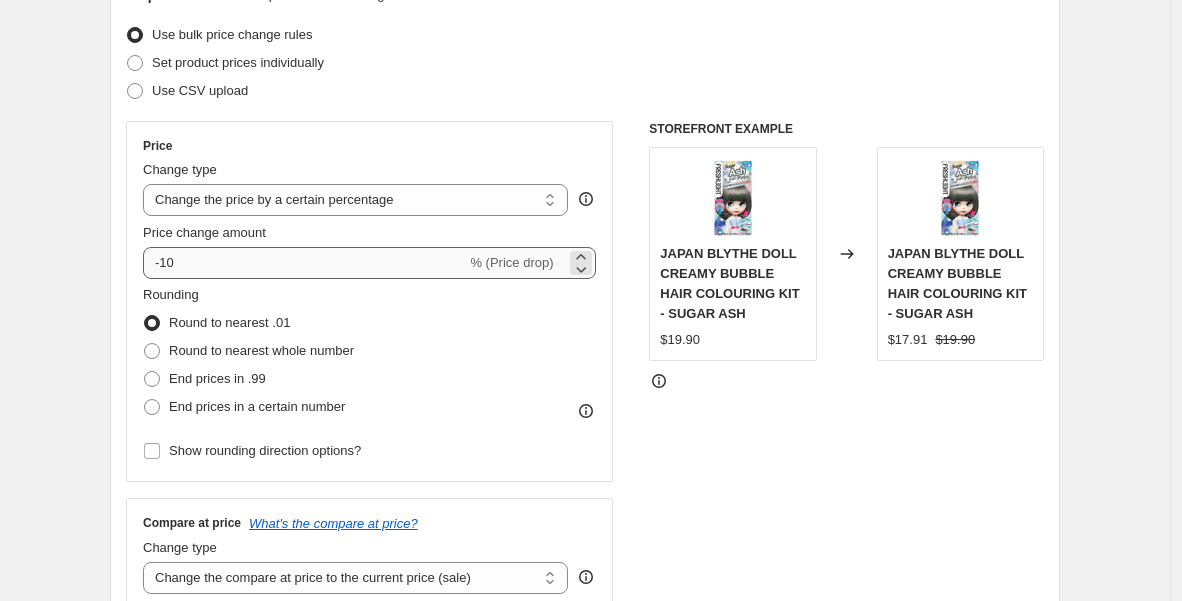 type on "abib up to 30% off" 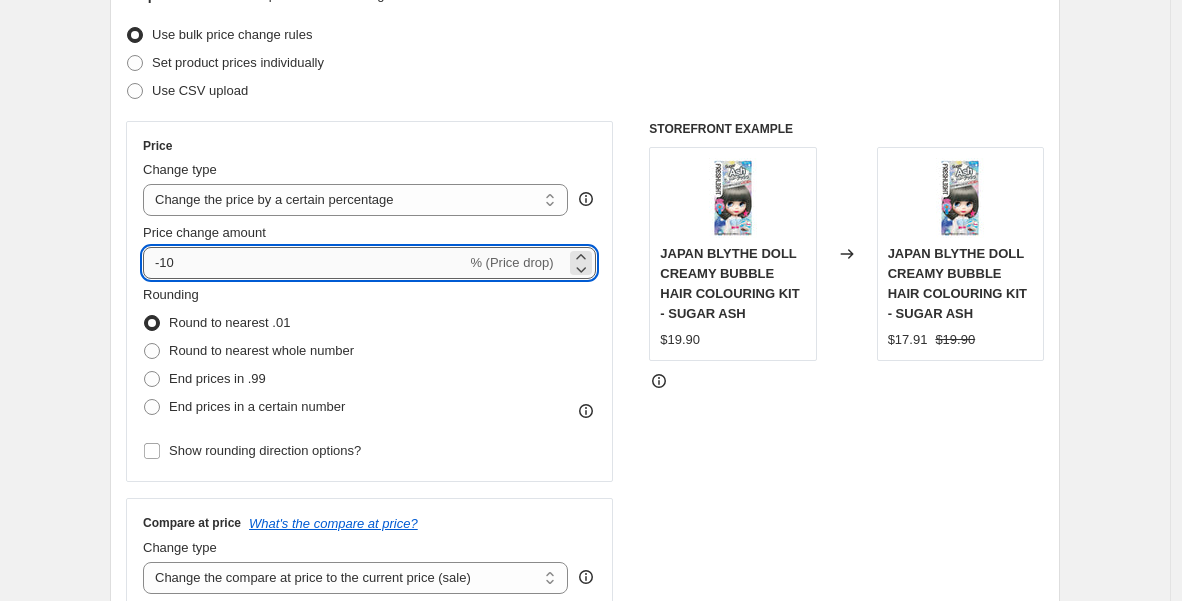 type on "-9" 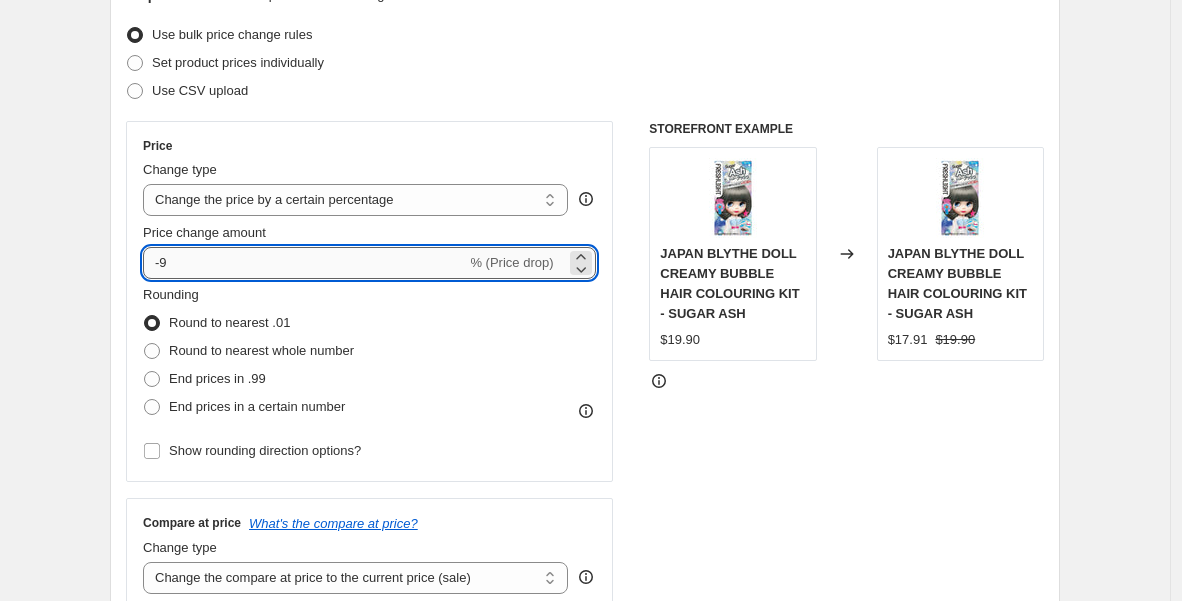 click on "-9" at bounding box center (304, 263) 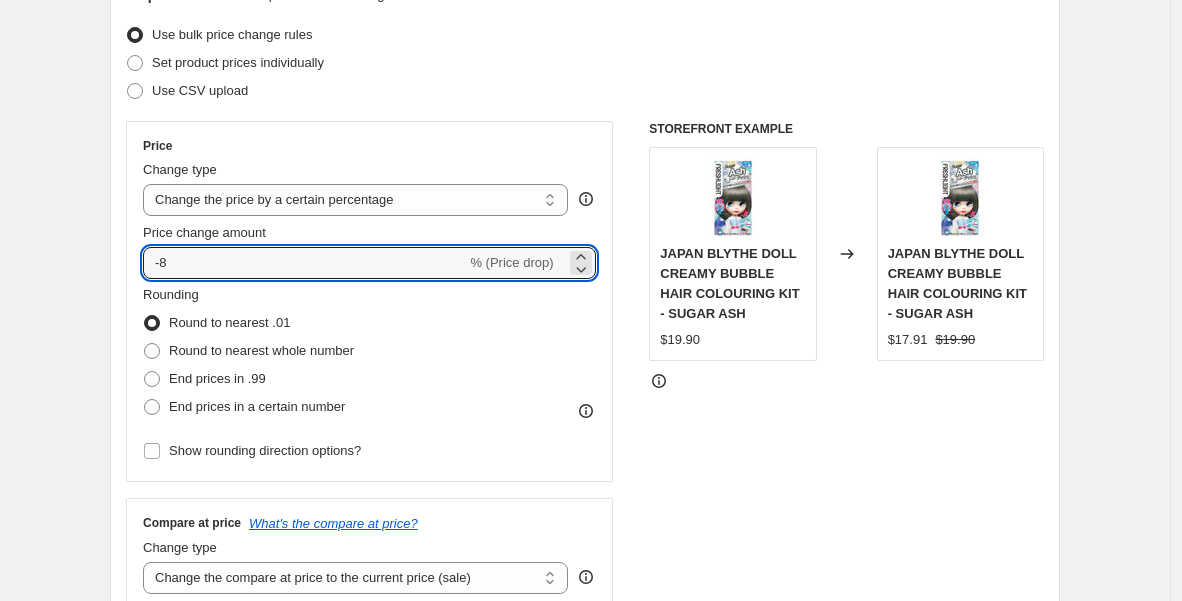 type on "-8" 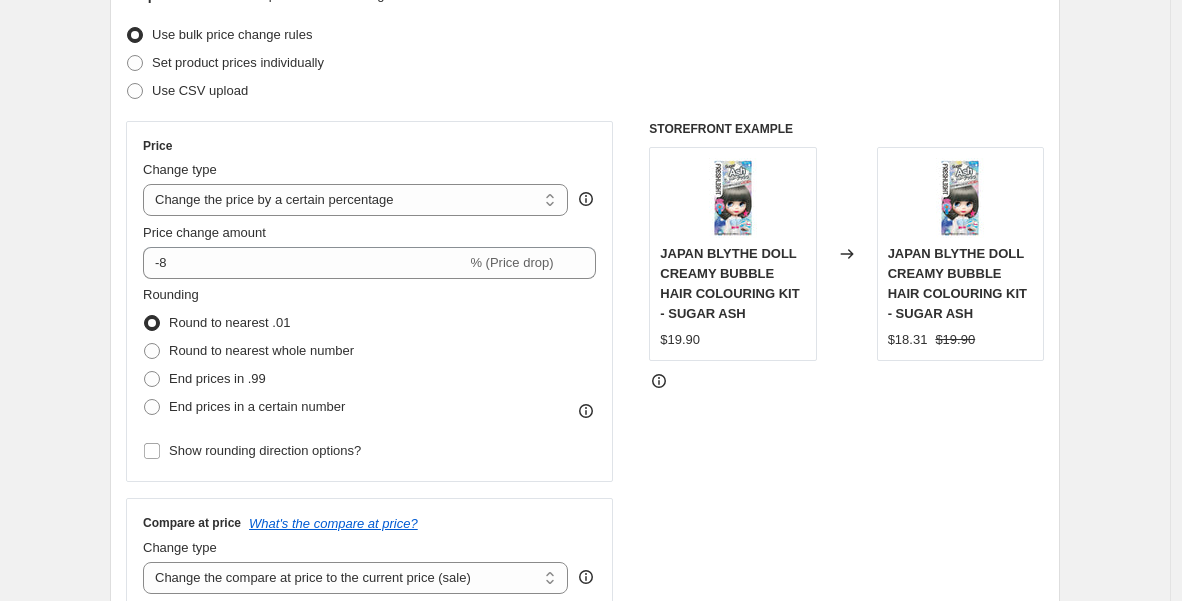 click on "Rounding Round to nearest .01 Round to nearest whole number End prices in .99 End prices in a certain number" at bounding box center (369, 353) 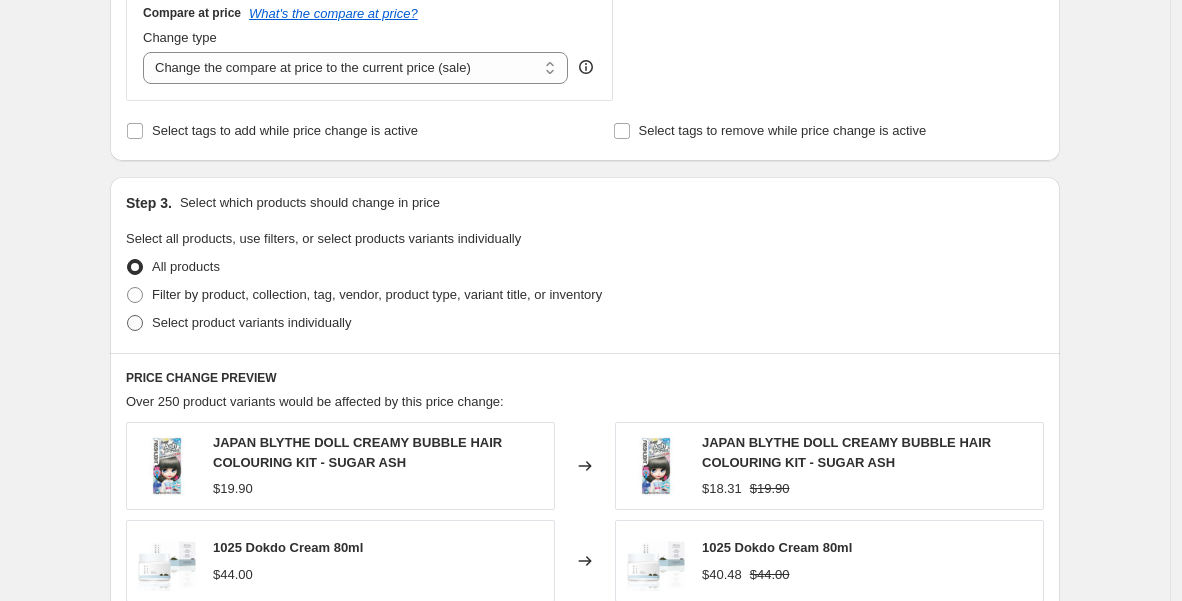 scroll, scrollTop: 768, scrollLeft: 0, axis: vertical 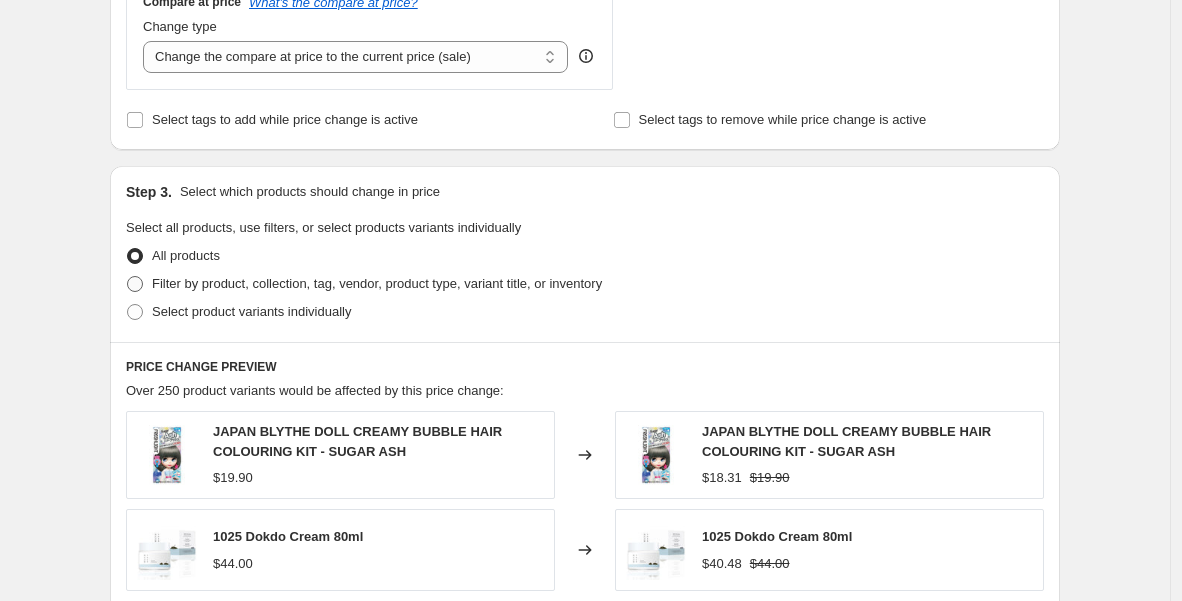click at bounding box center [135, 284] 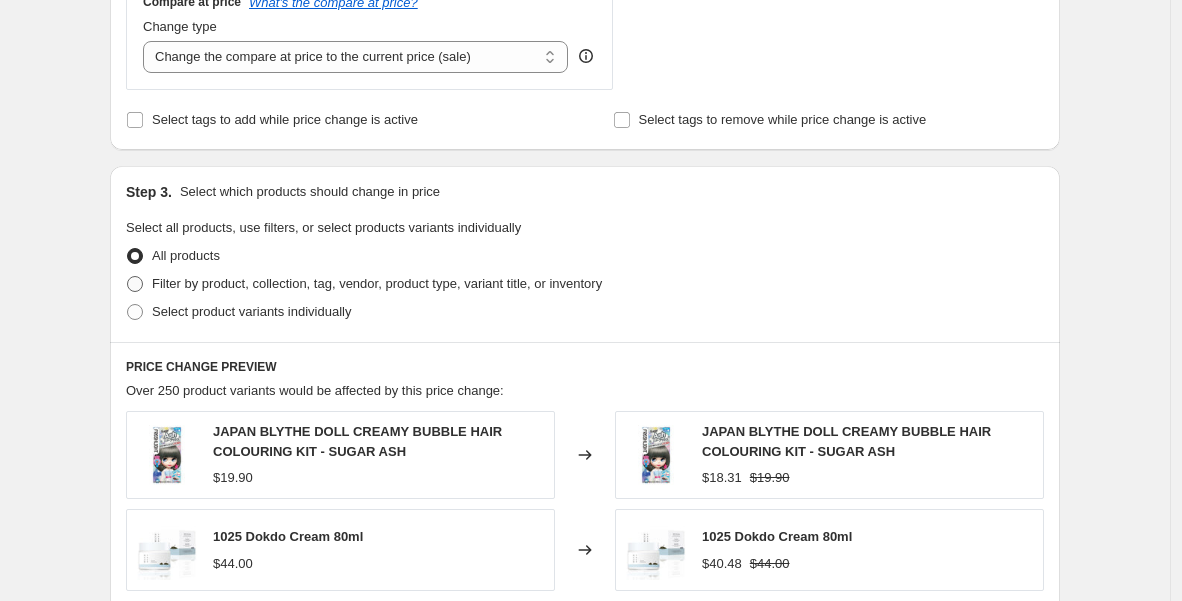 radio on "true" 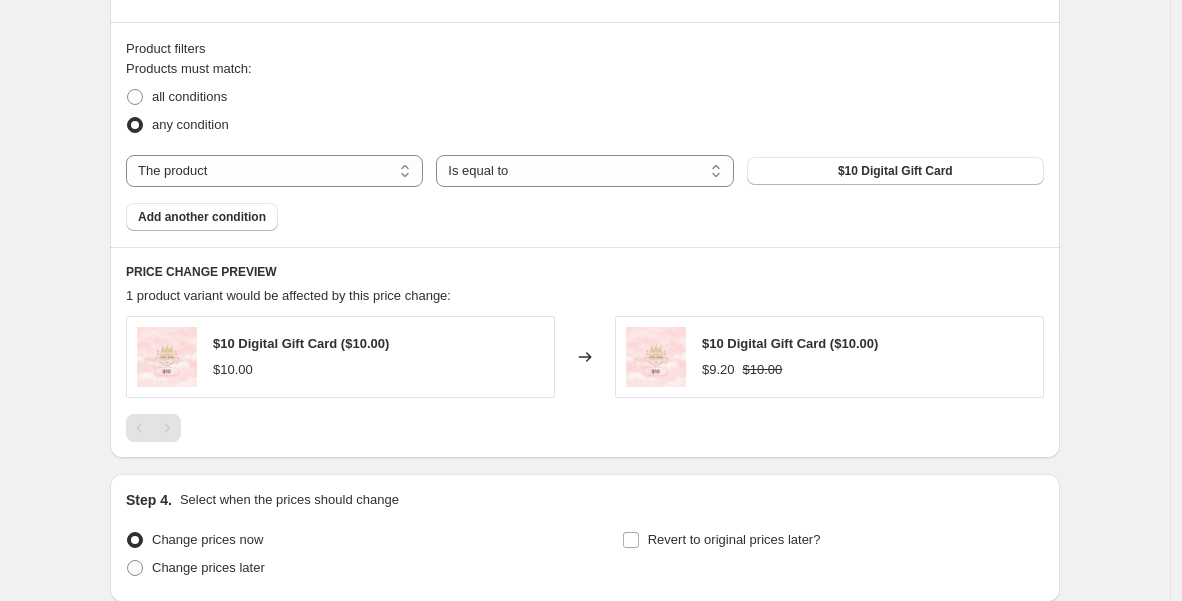 scroll, scrollTop: 1107, scrollLeft: 0, axis: vertical 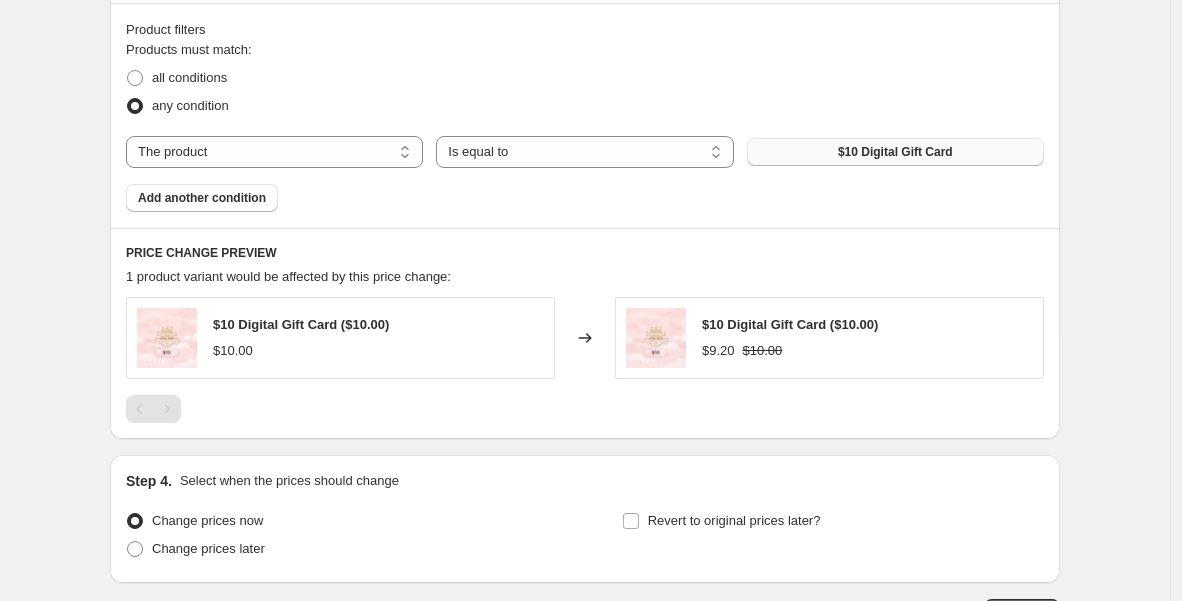 click on "$10 Digital Gift Card" at bounding box center (895, 152) 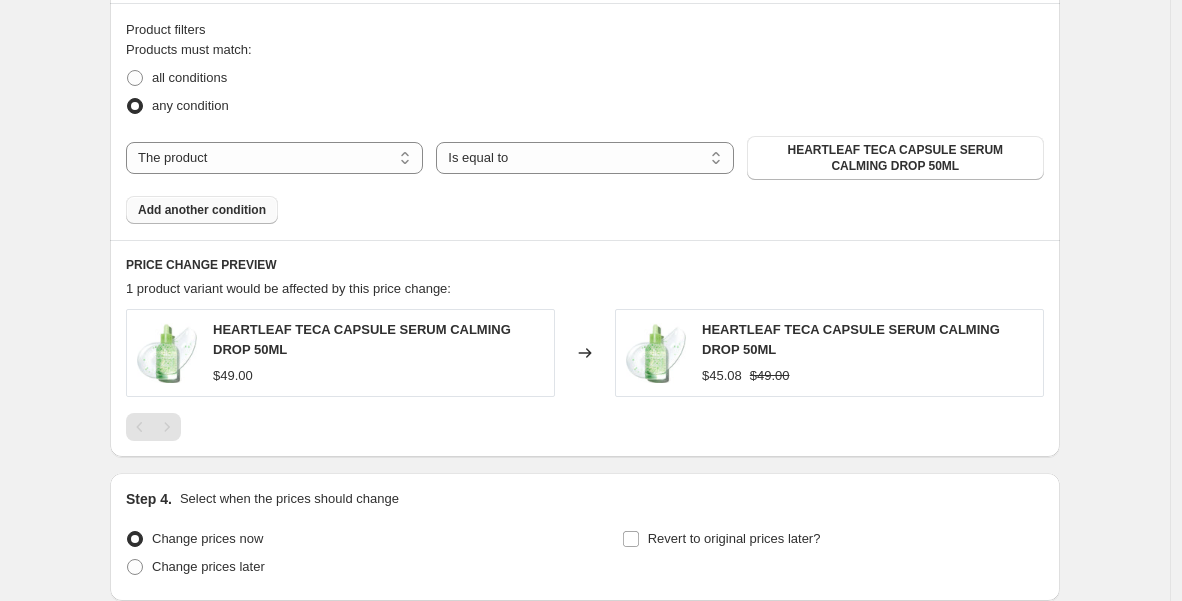 click on "Add another condition" at bounding box center [202, 210] 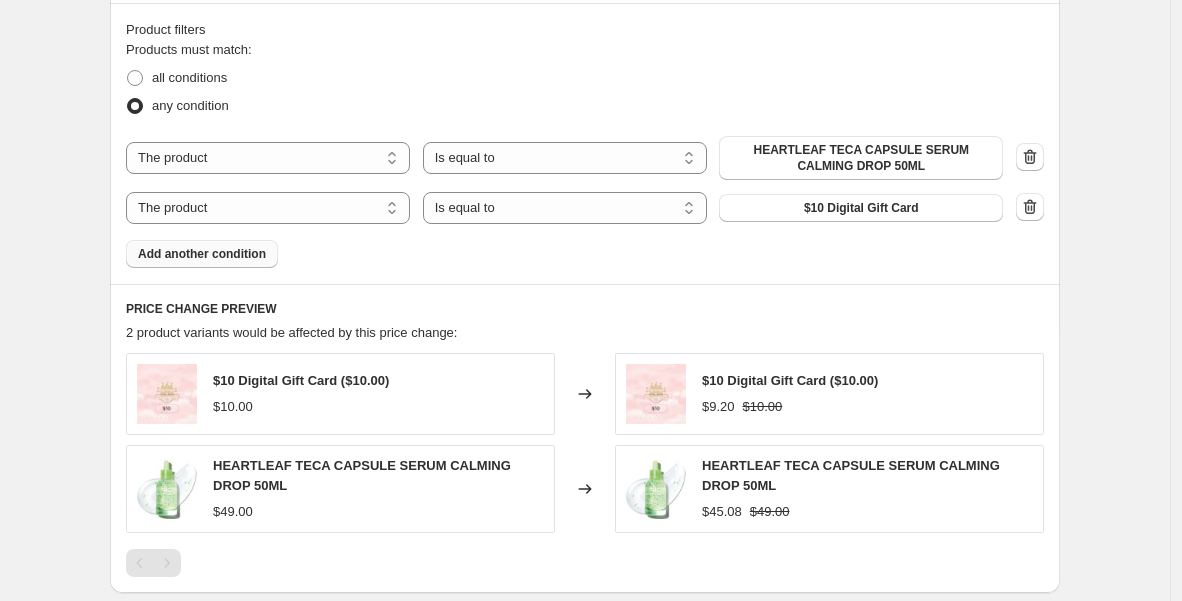 scroll, scrollTop: 1106, scrollLeft: 0, axis: vertical 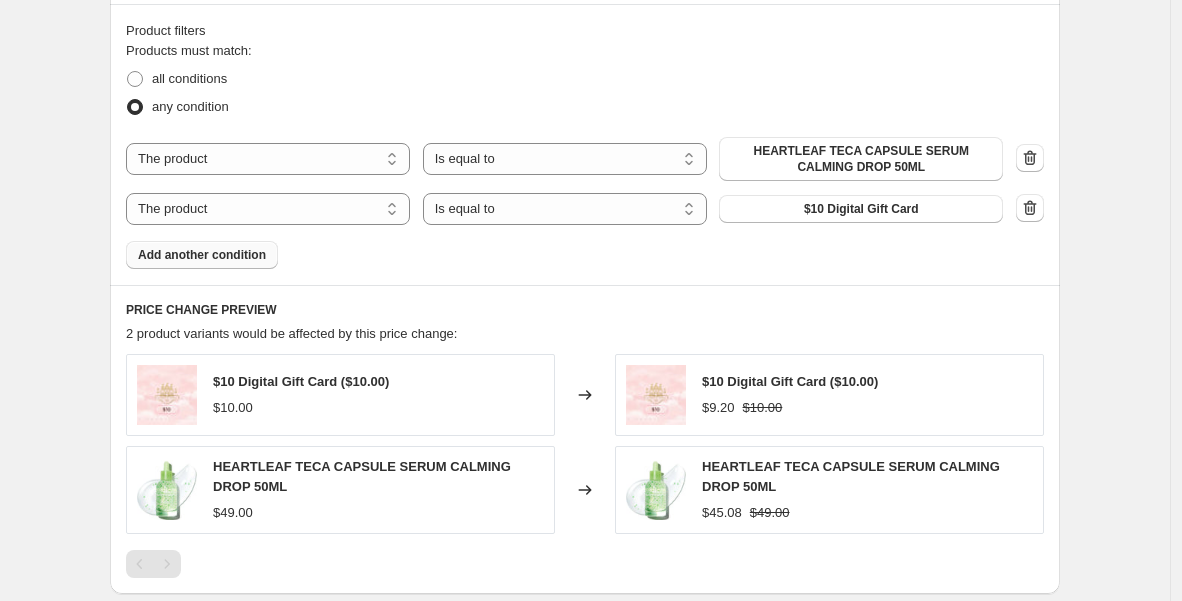click on "$10 Digital Gift Card" at bounding box center [861, 209] 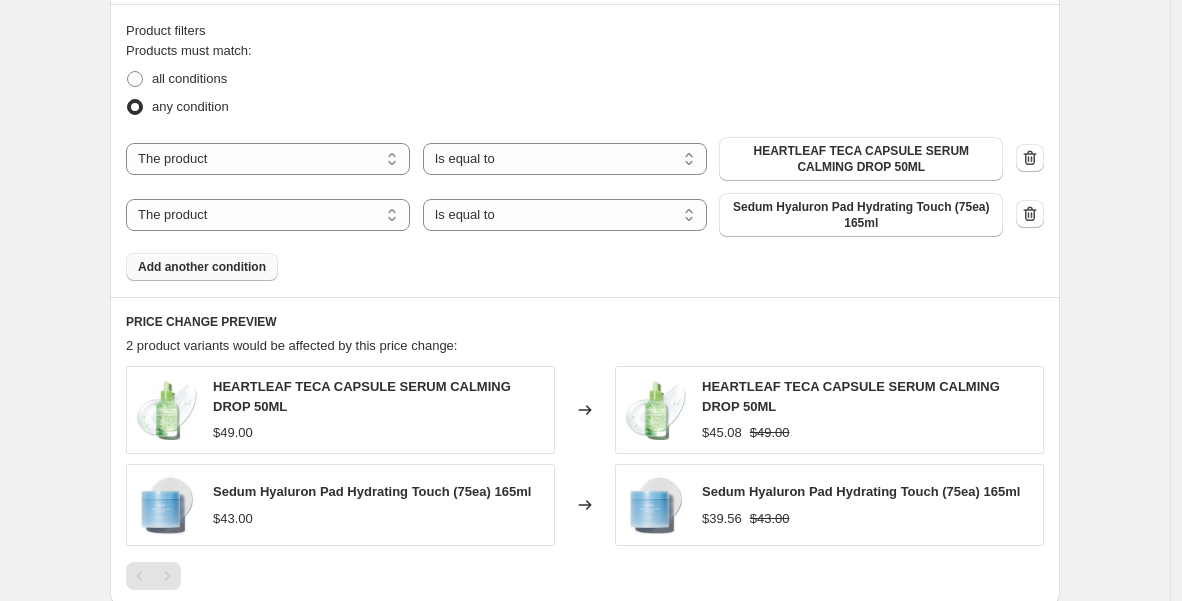 click on "Add another condition" at bounding box center (202, 267) 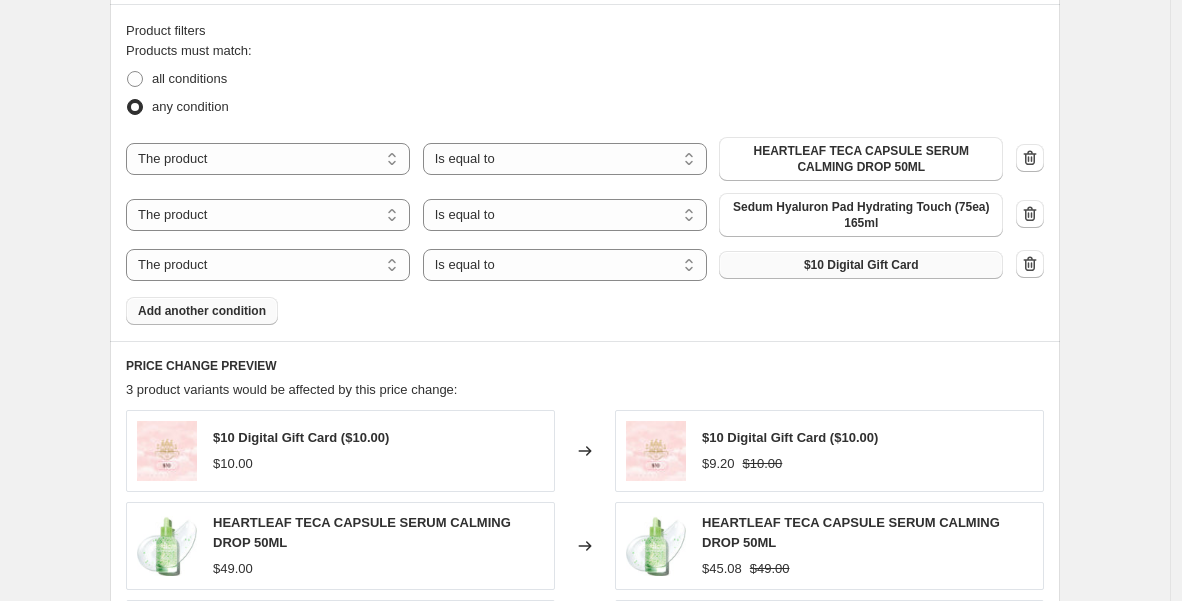 click on "$10 Digital Gift Card" at bounding box center (861, 265) 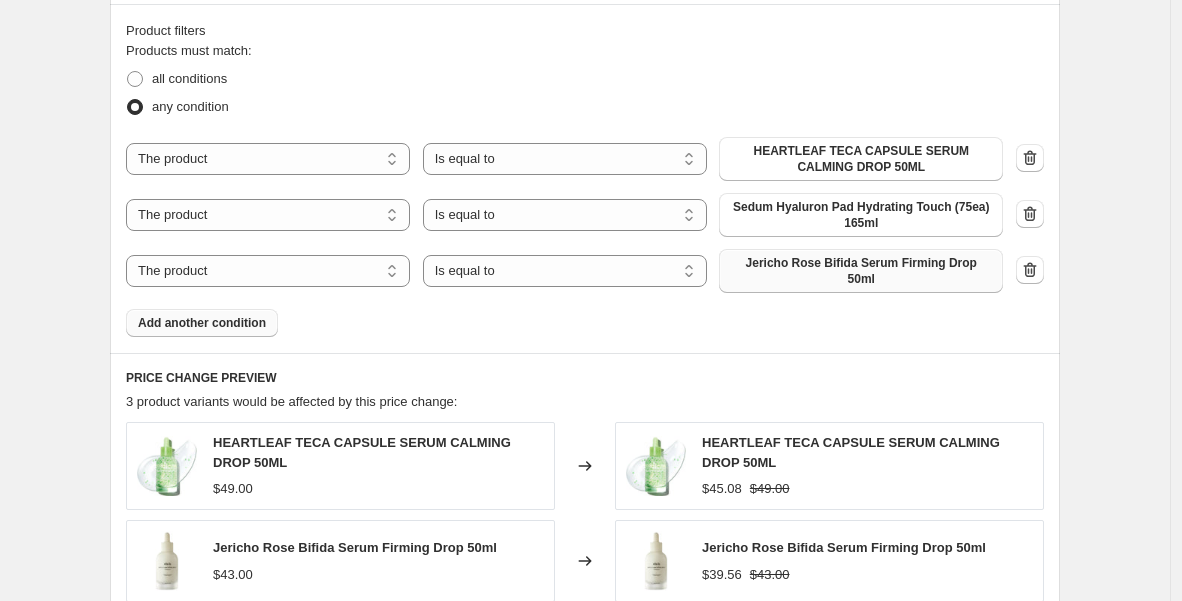 click on "Add another condition" at bounding box center [202, 323] 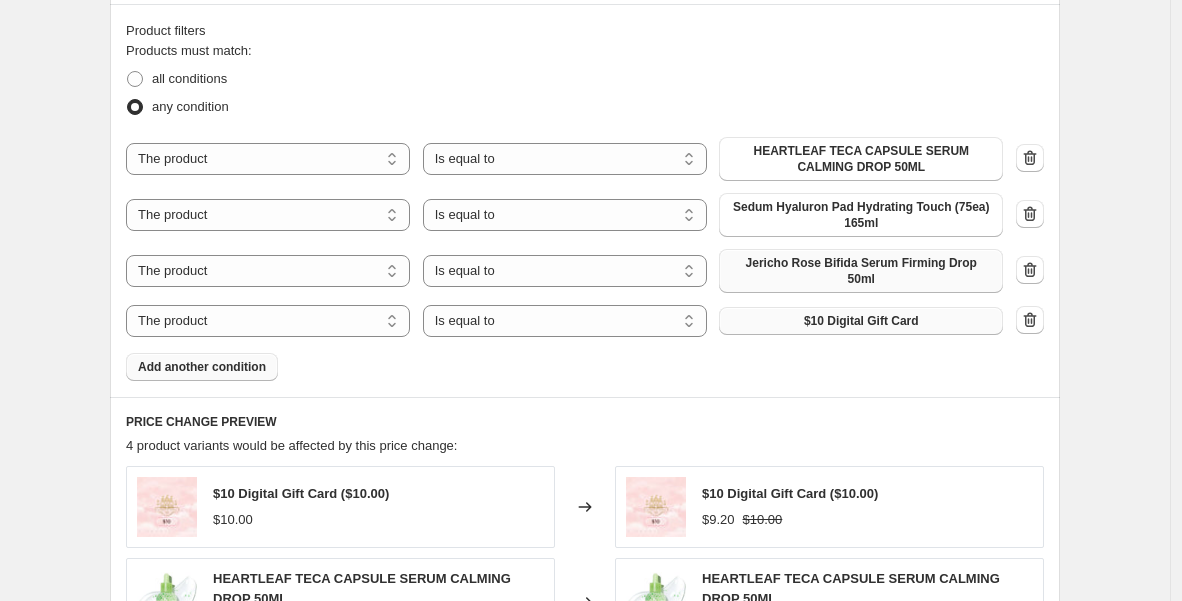 click on "$10 Digital Gift Card" at bounding box center [861, 321] 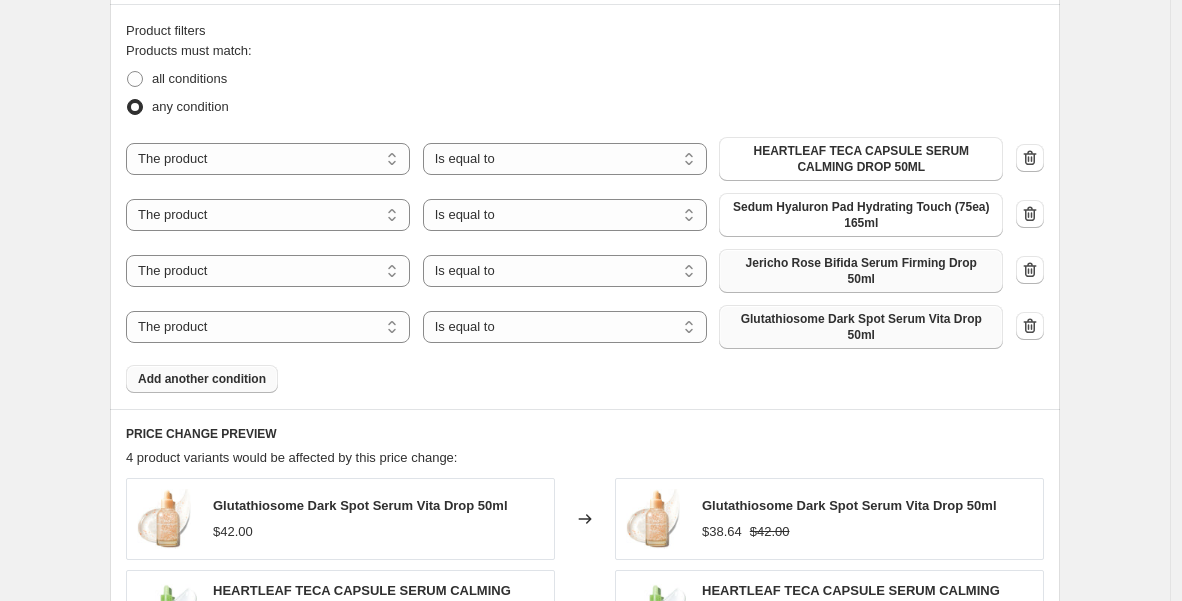 click on "Add another condition" at bounding box center (202, 379) 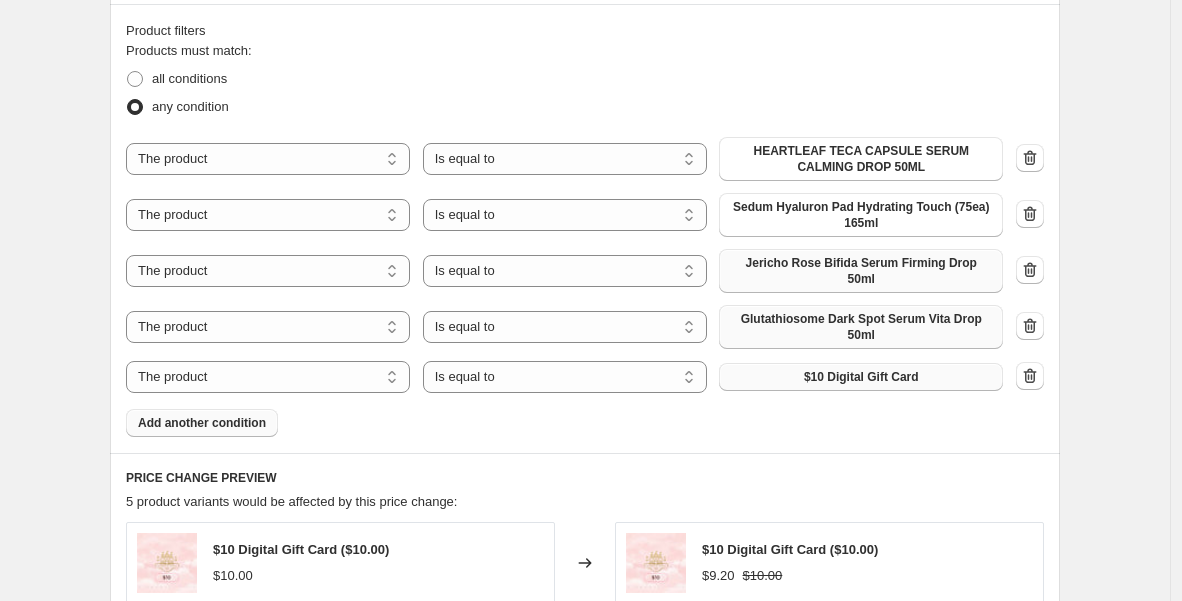 click on "$10 Digital Gift Card" at bounding box center [861, 377] 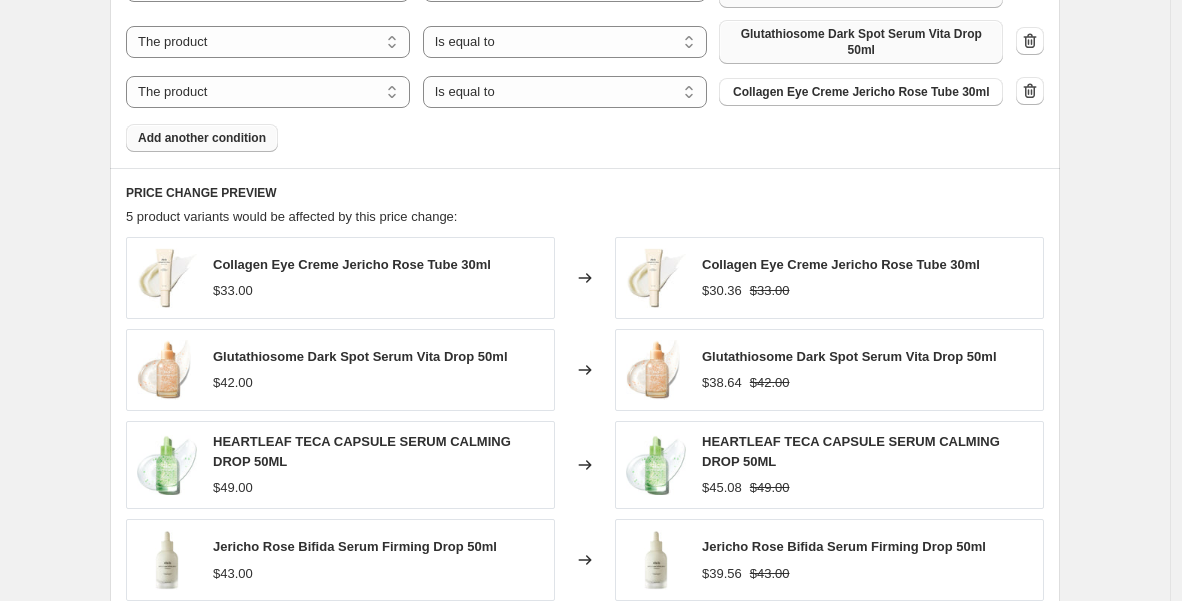 scroll, scrollTop: 1401, scrollLeft: 0, axis: vertical 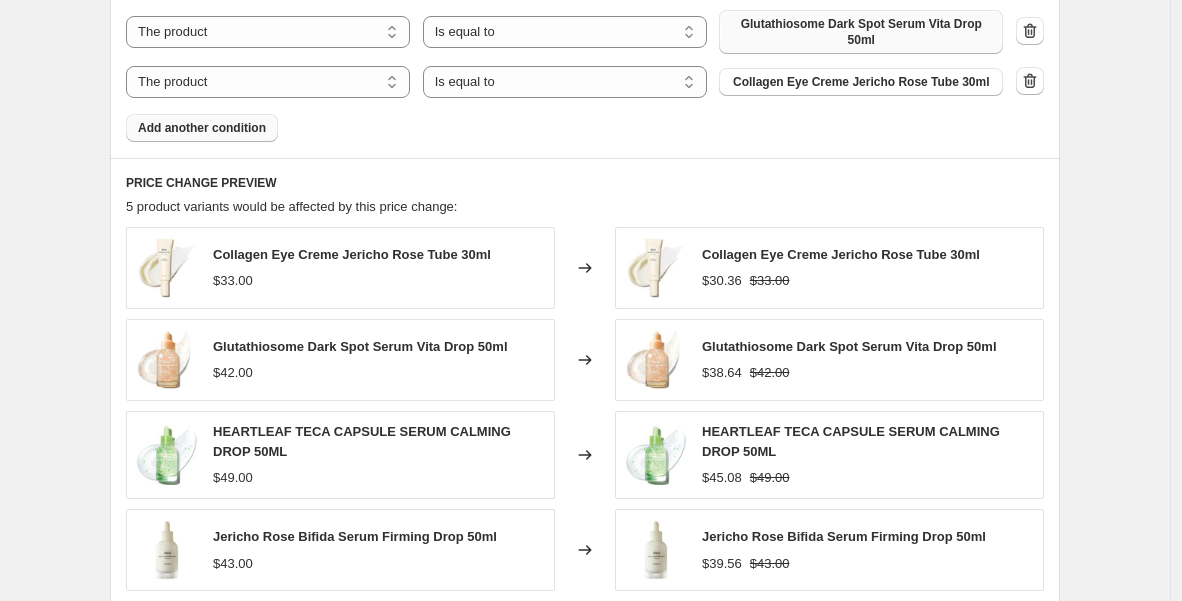 click on "Add another condition" at bounding box center [202, 128] 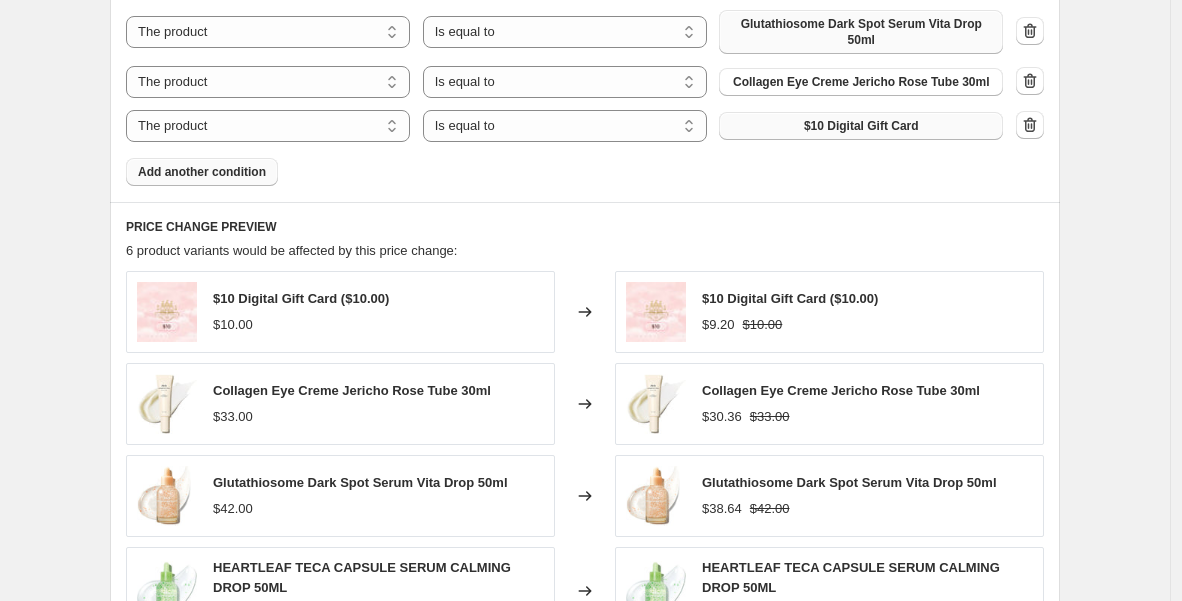 click on "$10 Digital Gift Card" at bounding box center (861, 126) 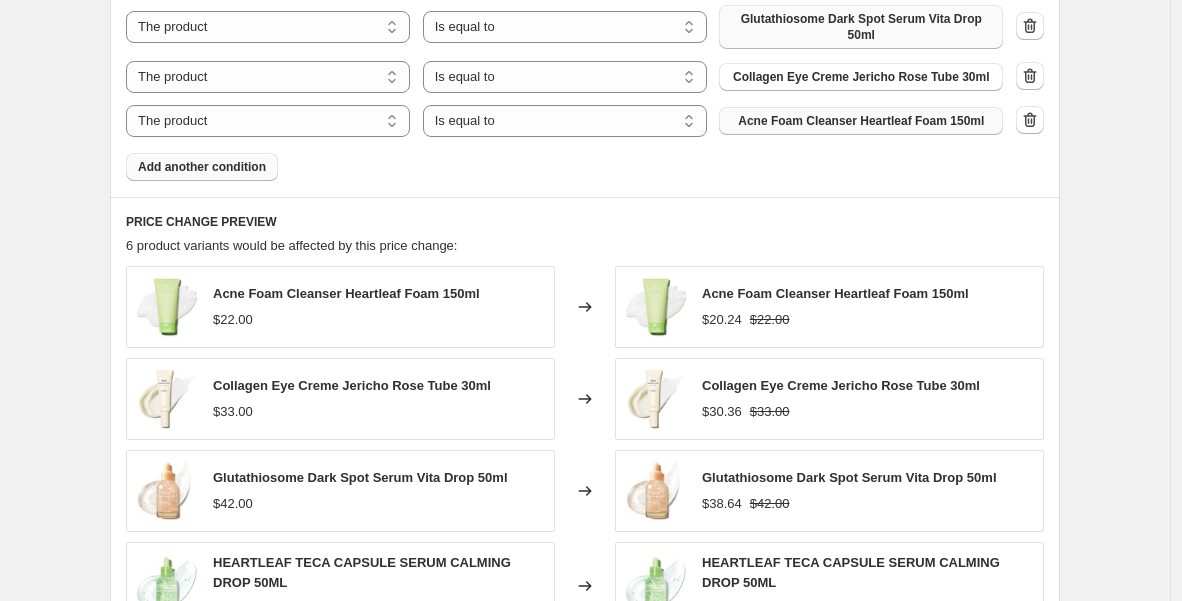 click on "Add another condition" at bounding box center [202, 167] 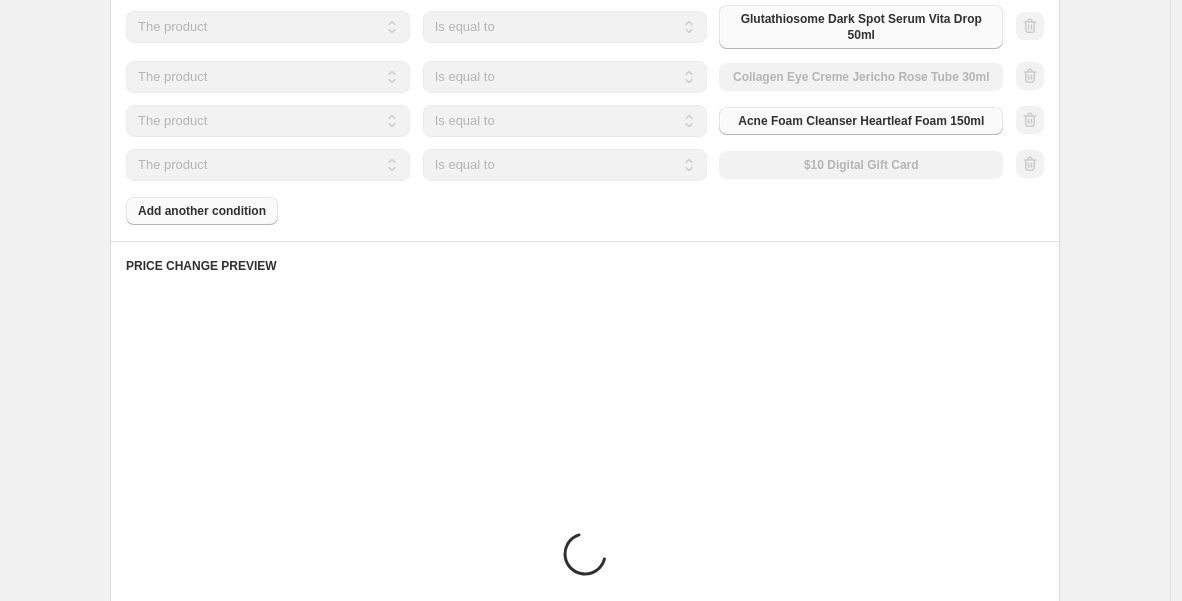 scroll, scrollTop: 1409, scrollLeft: 0, axis: vertical 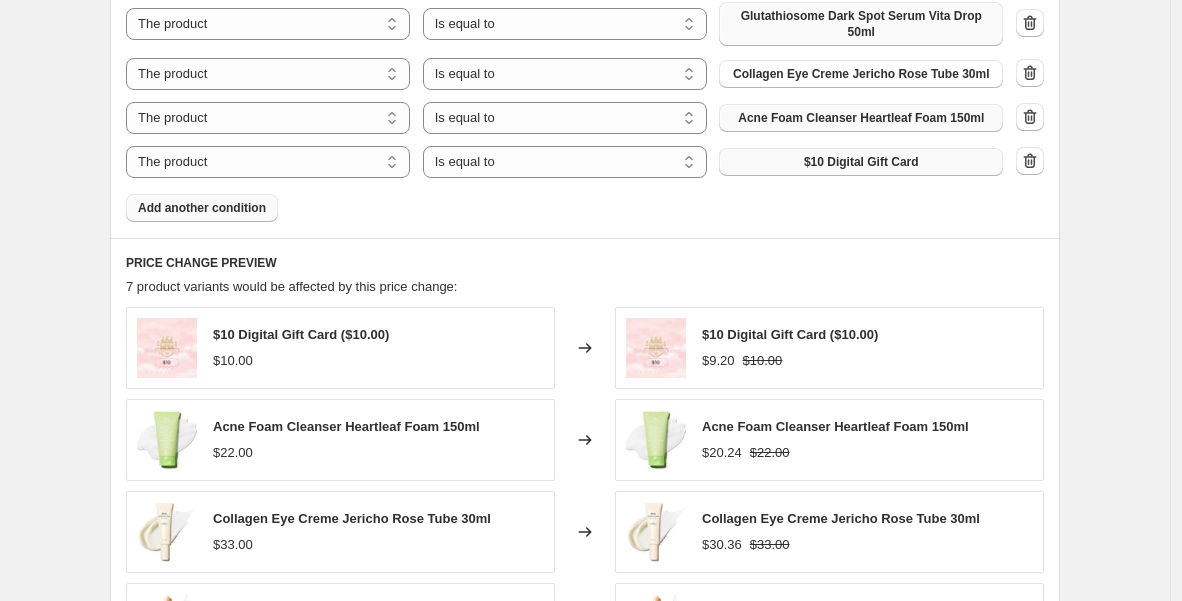 click on "$10 Digital Gift Card" at bounding box center (861, 162) 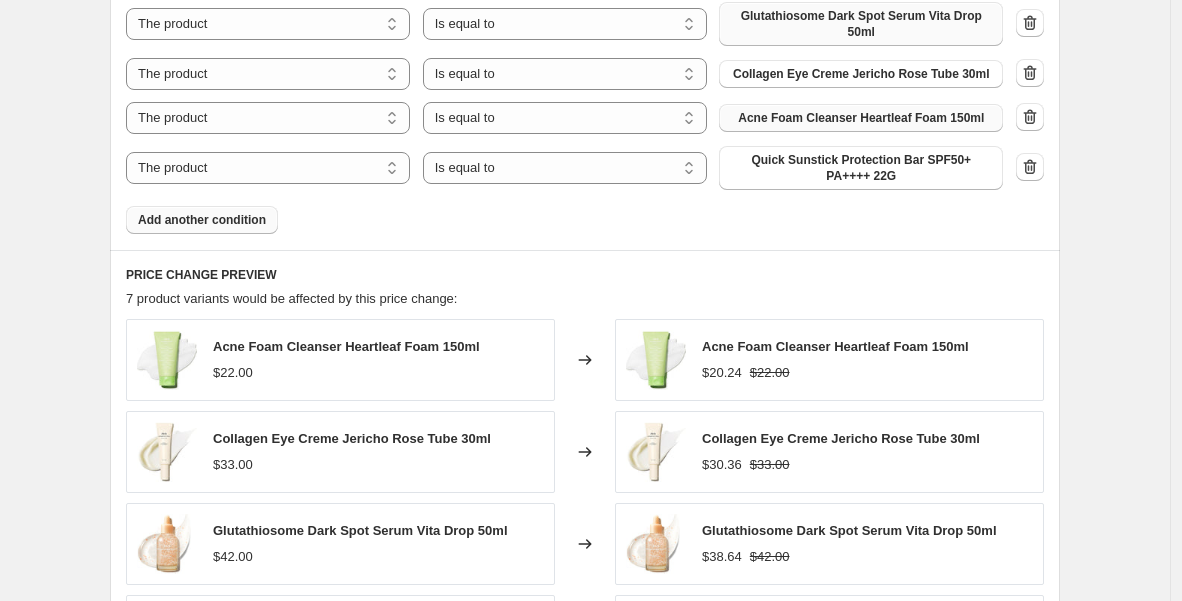 click on "Add another condition" at bounding box center [202, 220] 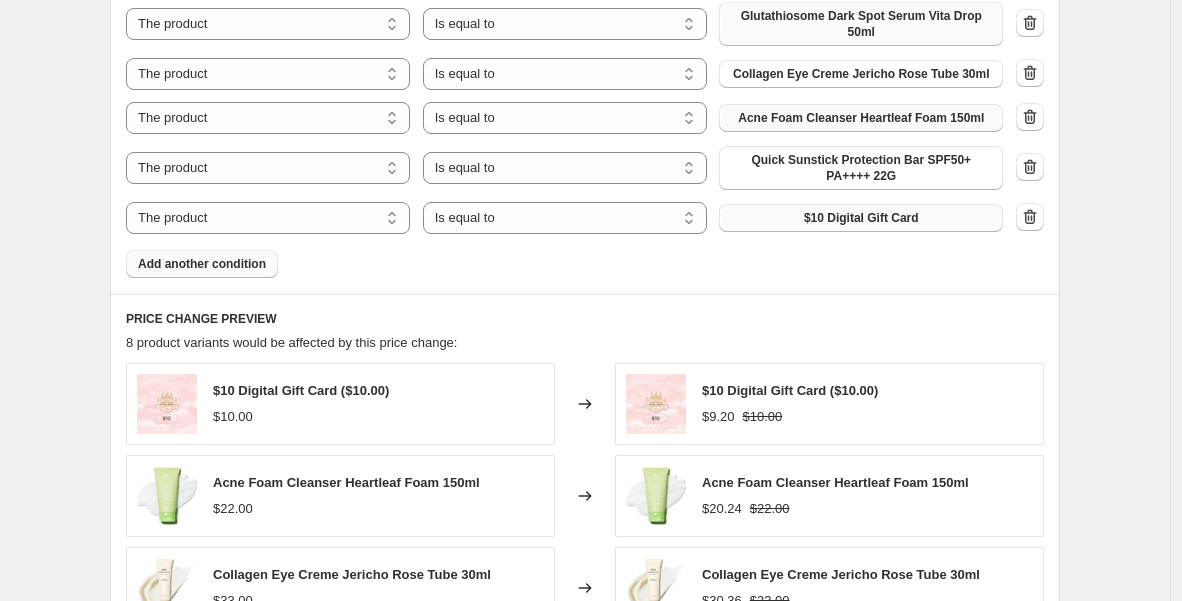 click on "$10 Digital Gift Card" at bounding box center (861, 218) 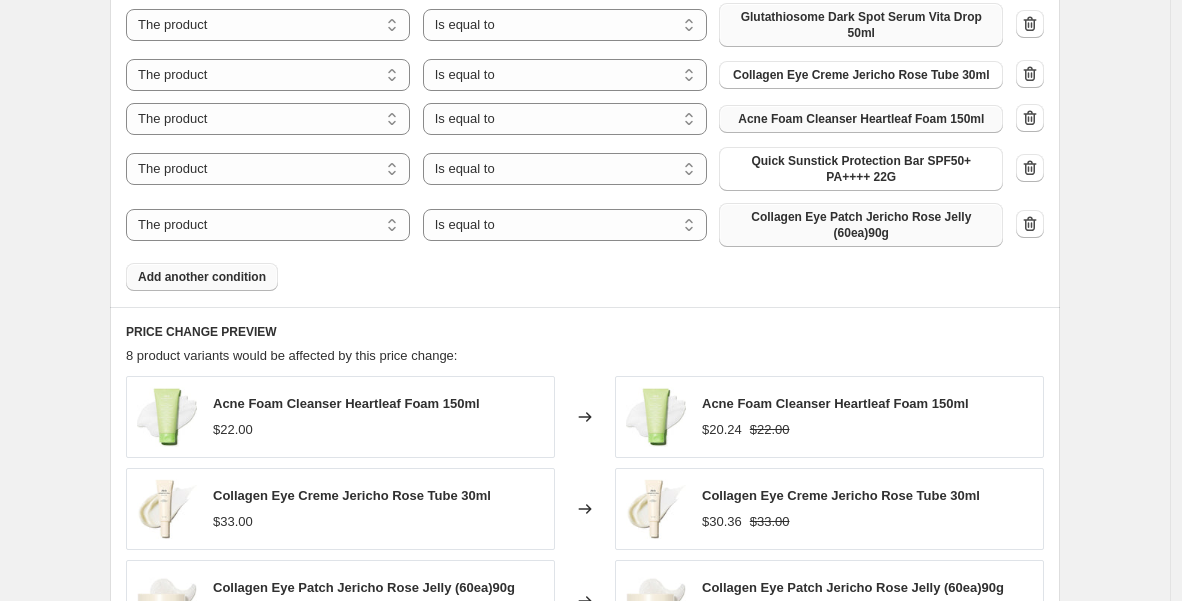 click on "Add another condition" at bounding box center [202, 277] 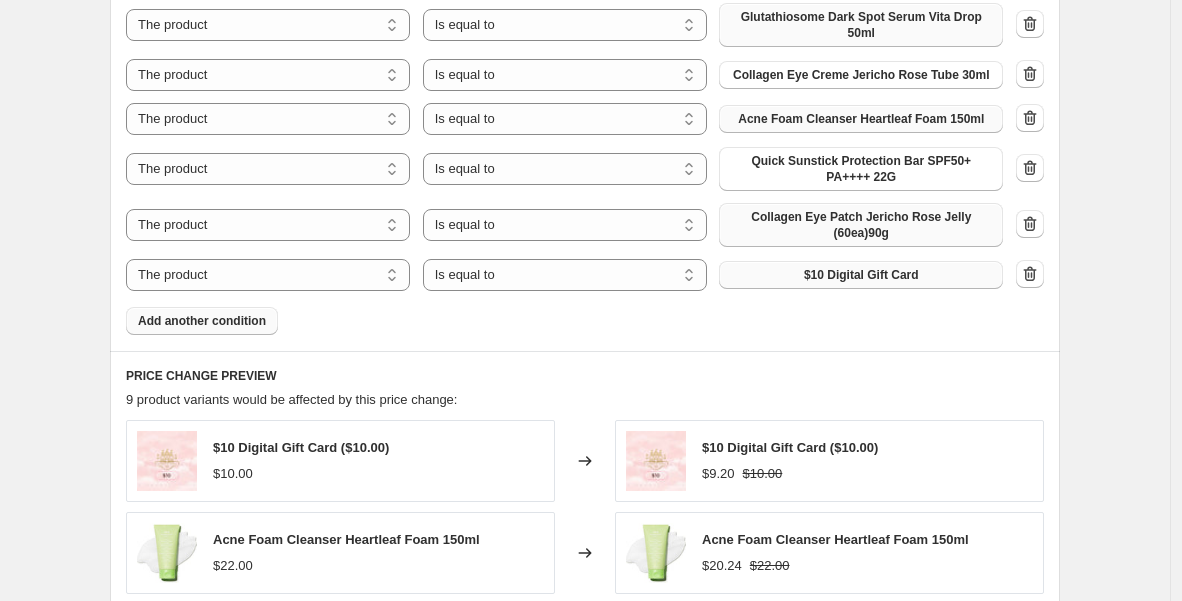 click on "$10 Digital Gift Card" at bounding box center [861, 275] 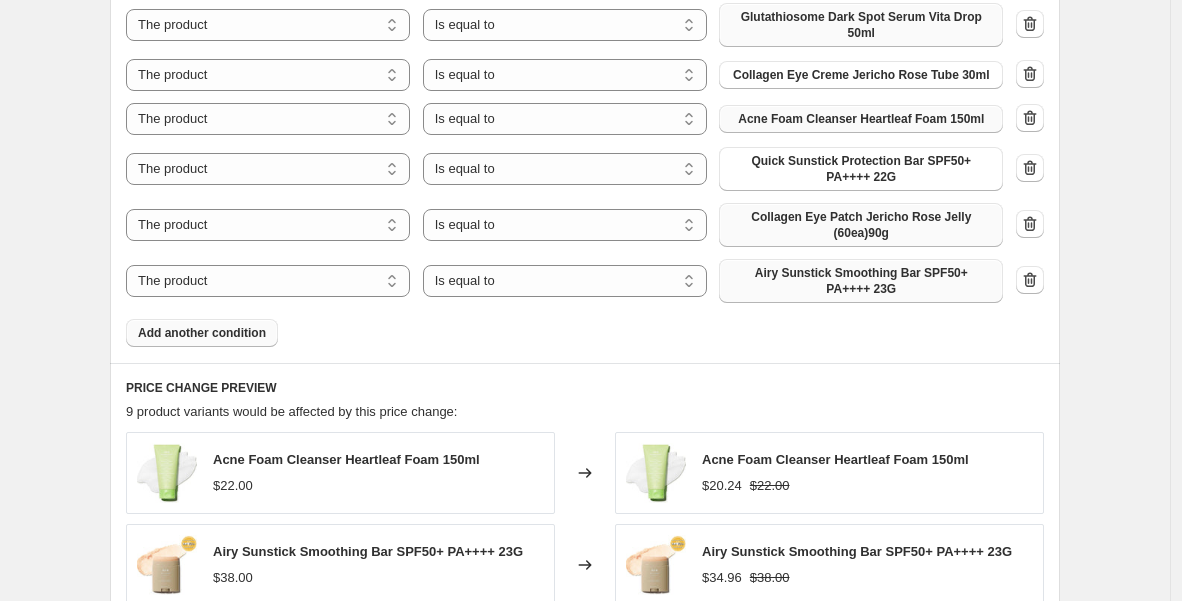 click on "Add another condition" at bounding box center (202, 333) 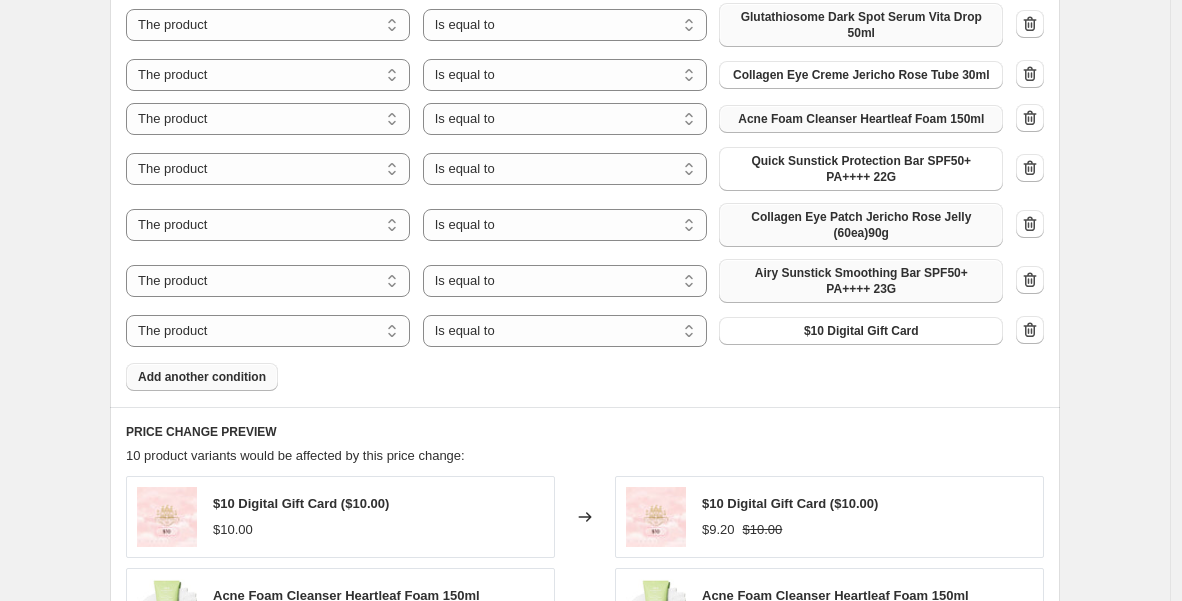 click on "$10 Digital Gift Card" at bounding box center [861, 331] 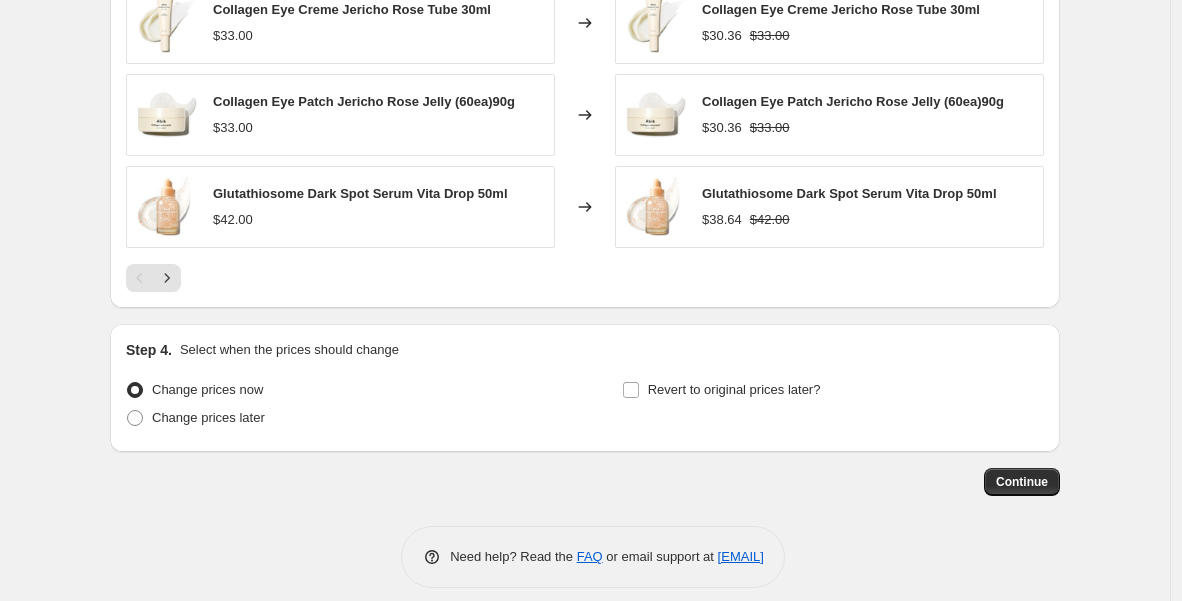 scroll, scrollTop: 2087, scrollLeft: 0, axis: vertical 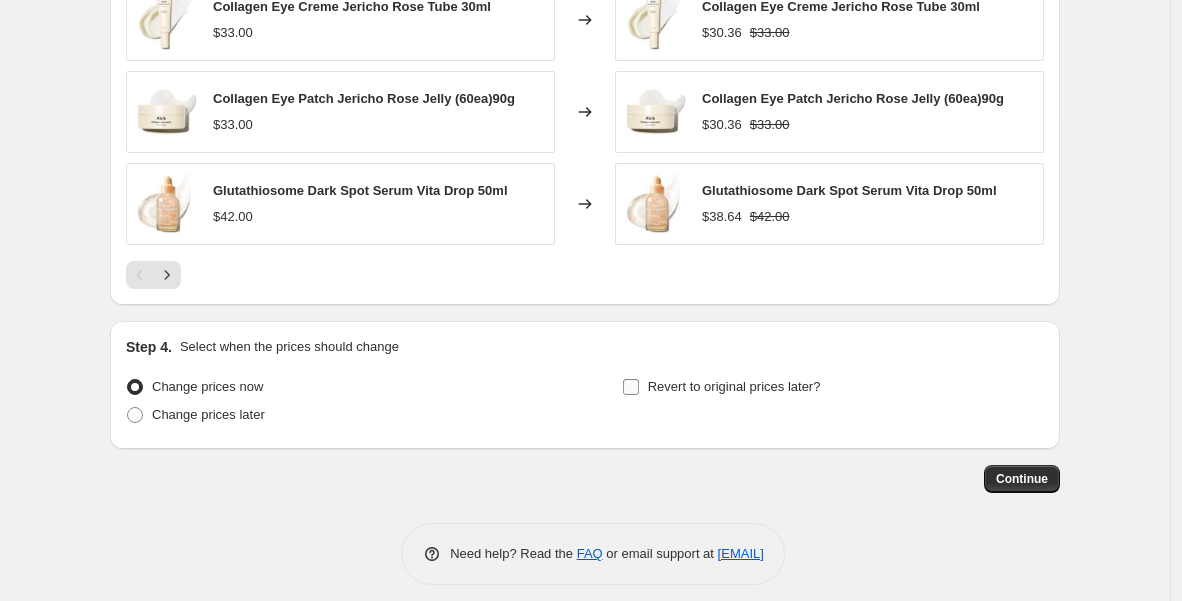 click on "Revert to original prices later?" at bounding box center (631, 387) 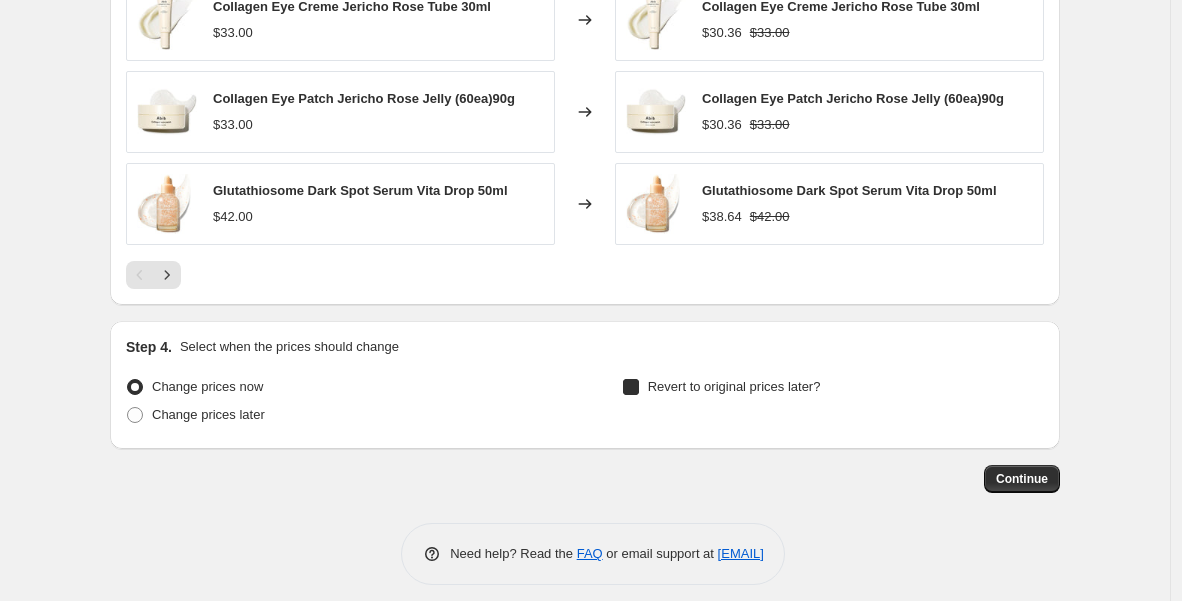 checkbox on "true" 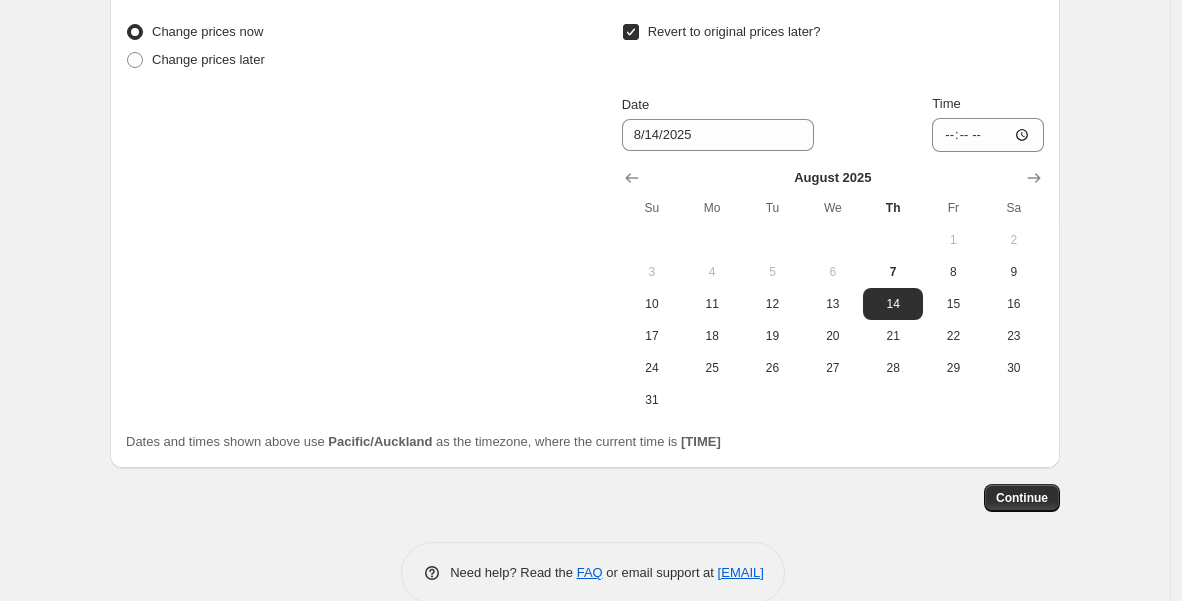 scroll, scrollTop: 2456, scrollLeft: 0, axis: vertical 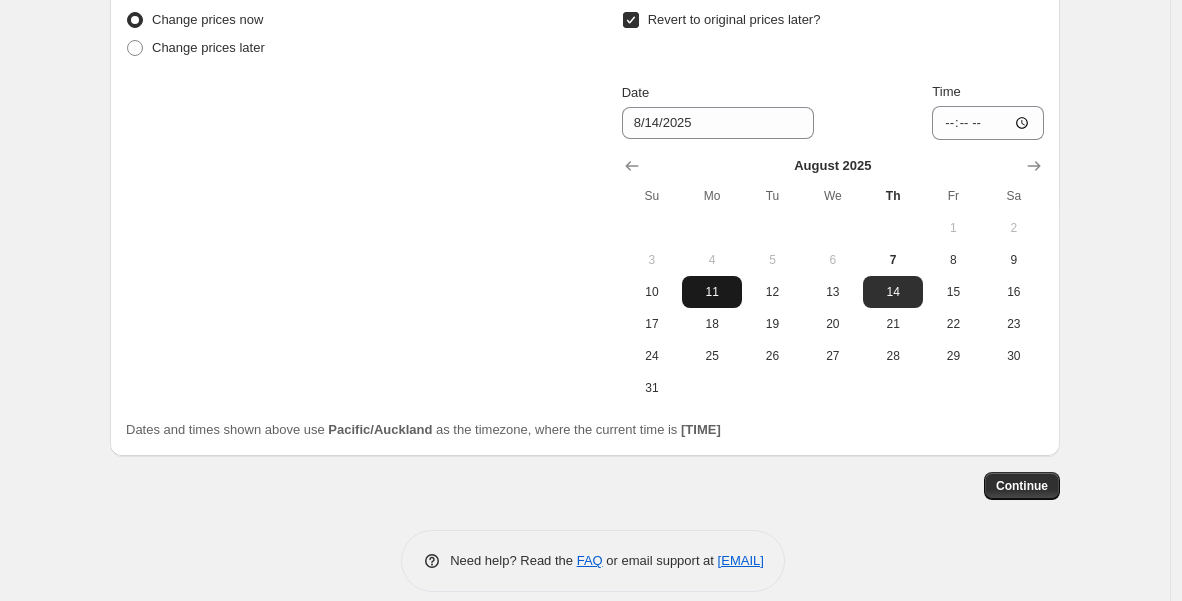 click on "11" at bounding box center (712, 292) 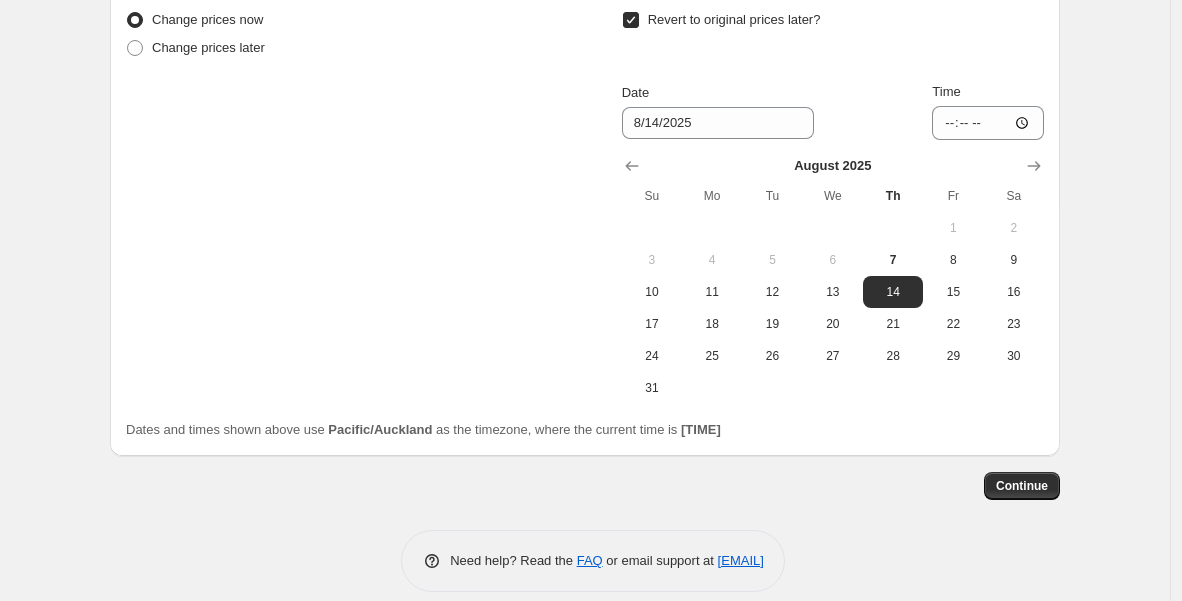 type on "8/11/2025" 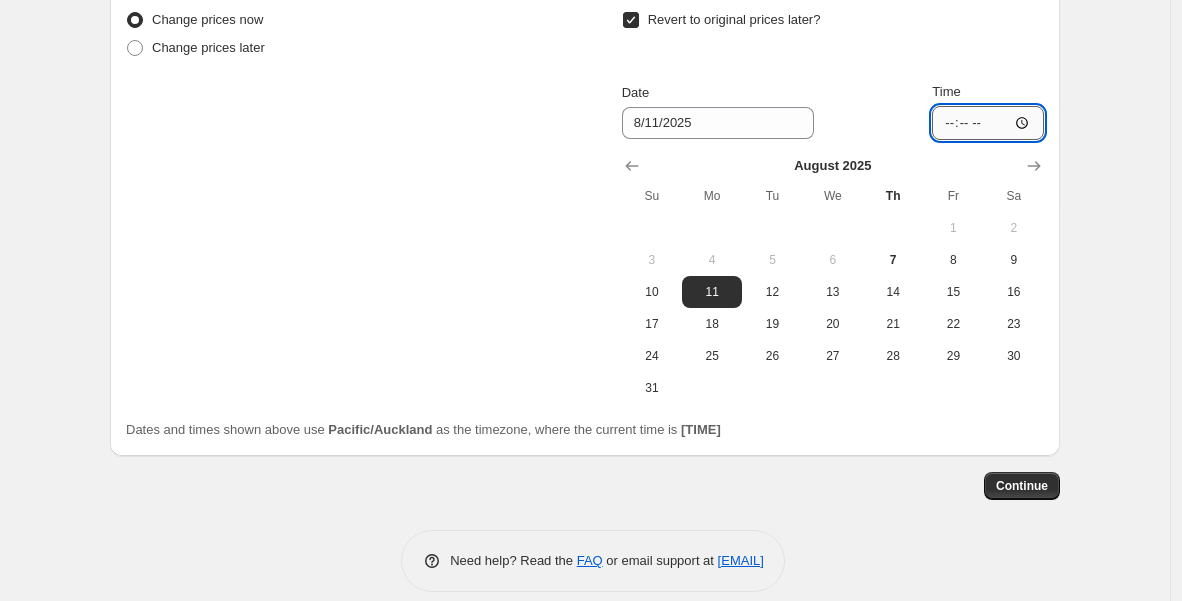 click on "[TIME]" at bounding box center [988, 123] 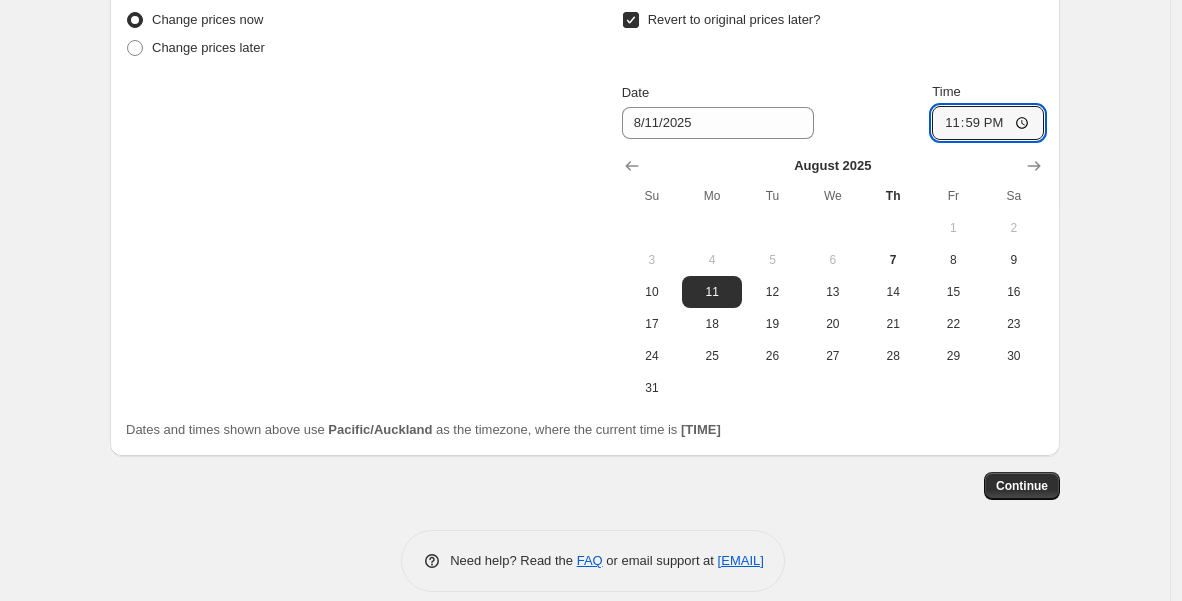 type on "23:59" 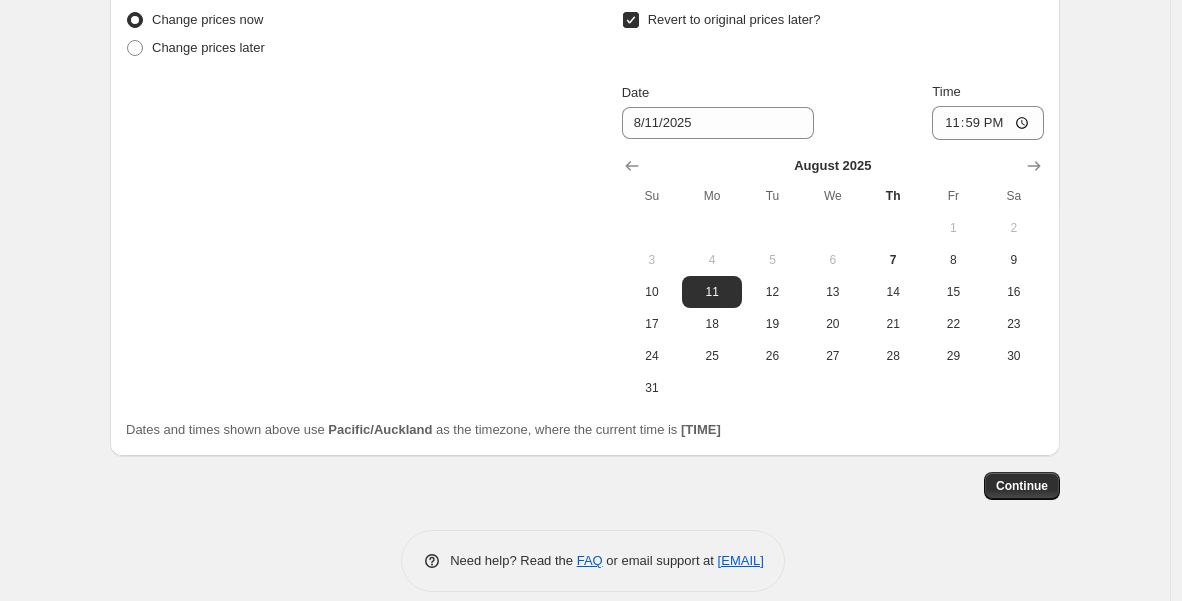 click on "Create new price change job. This page is ready Create new price change job Draft Step 1. Optionally give your price change job a title (eg "March 30% off sale on boots") abib up to 30% off This title is just for internal use, customers won't see it Step 2. Select how the prices should change Use bulk price change rules Set product prices individually Use CSV upload Price Change type Change the price to a certain amount Change the price by a certain amount Change the price by a certain percentage Change the price to the current compare at price (price before sale) Change the price by a certain amount relative to the compare at price Change the price by a certain percentage relative to the compare at price Don't change the price Change the price by a certain percentage relative to the cost per item Change price to certain cost margin Change the price by a certain percentage Price change amount -8 % (Price drop) Rounding Round to nearest .01 Round to nearest whole number End prices in .99 Compare at price Date" at bounding box center (585, -917) 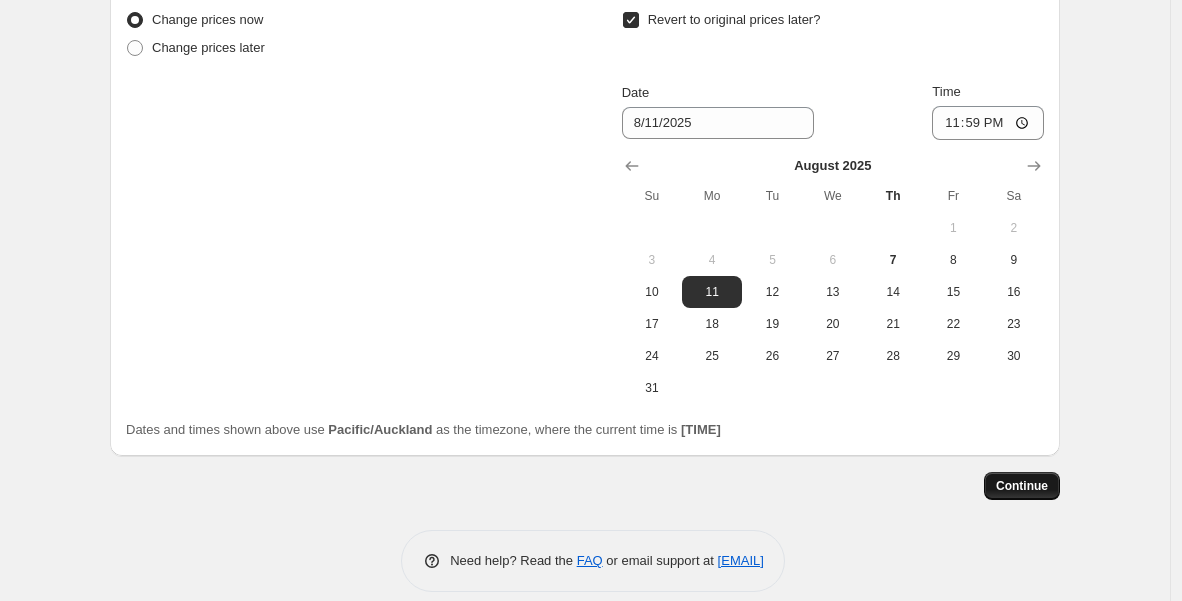 click on "Continue" at bounding box center (1022, 486) 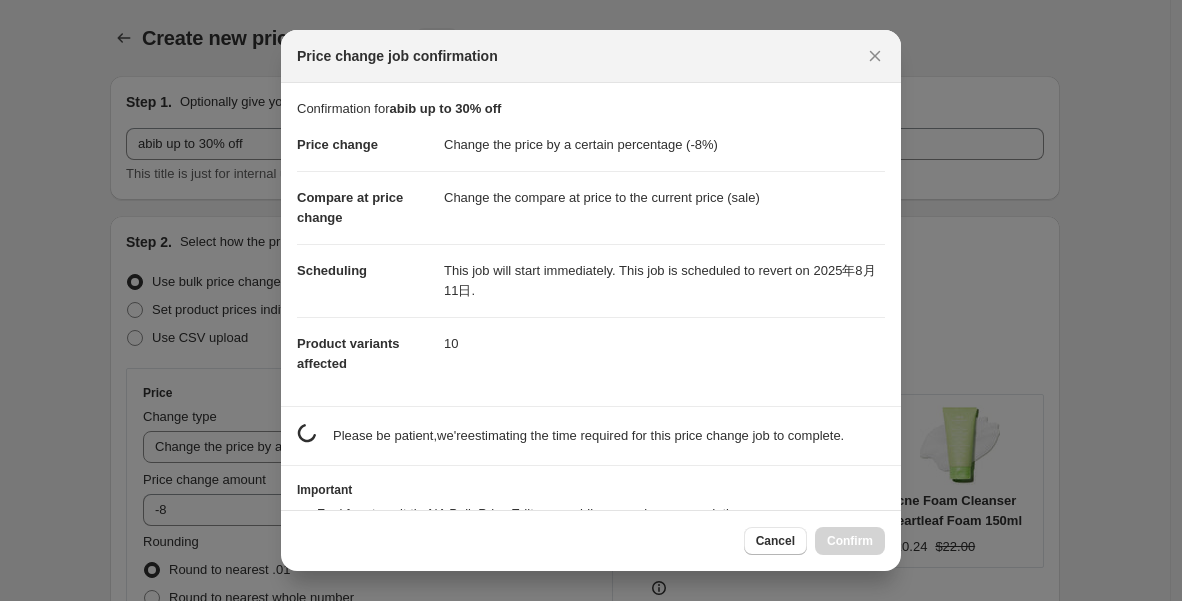 scroll, scrollTop: 2456, scrollLeft: 0, axis: vertical 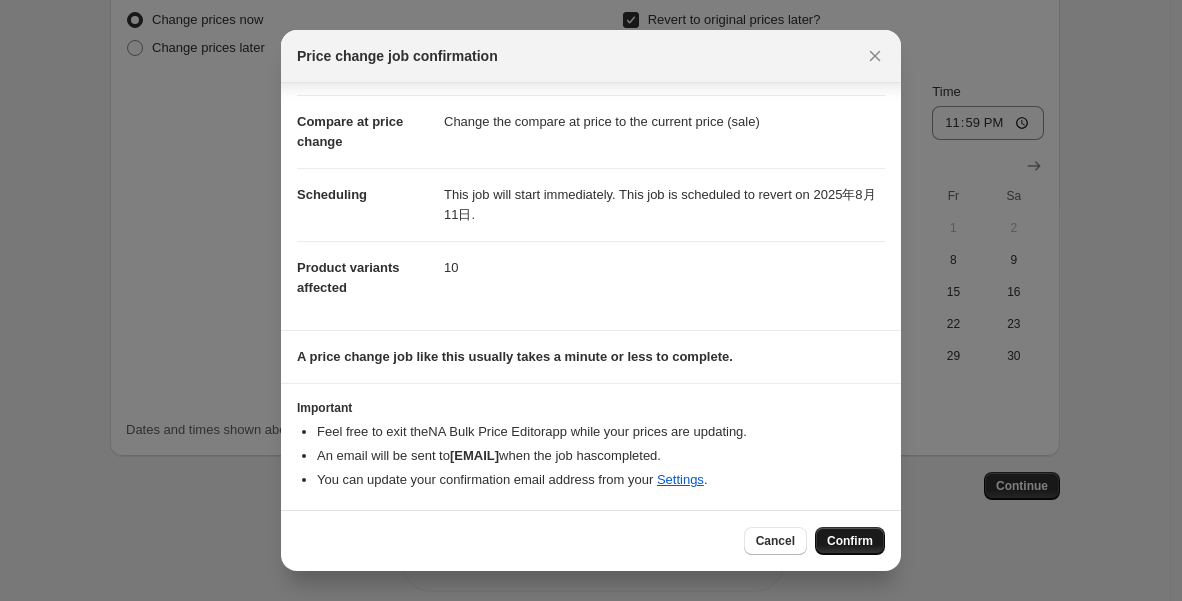 click on "Confirm" at bounding box center [850, 541] 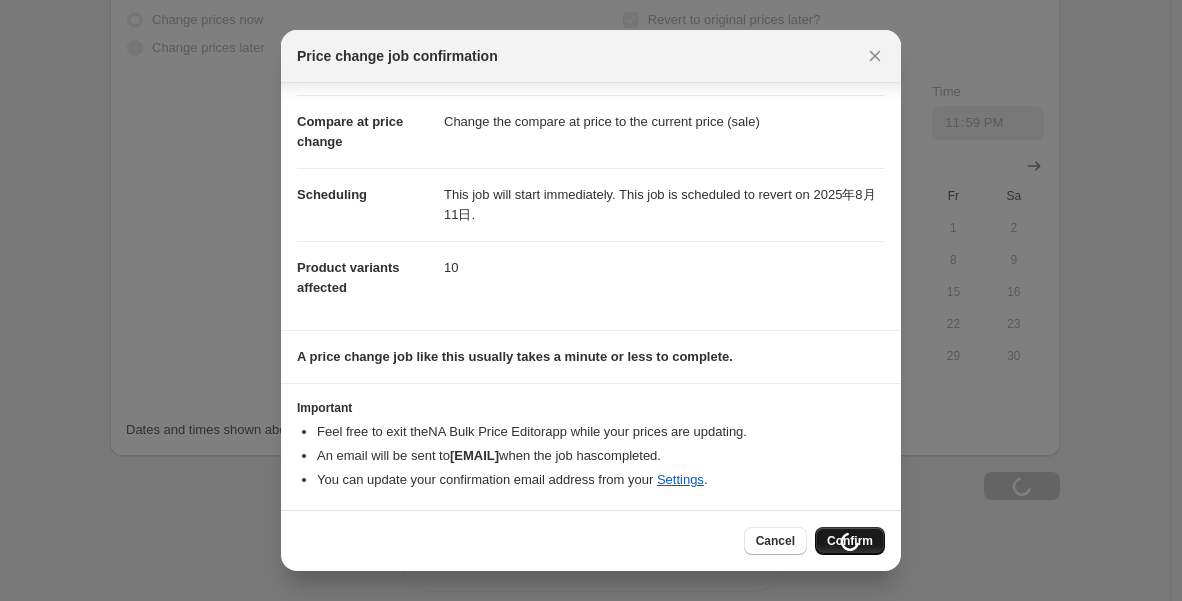 scroll, scrollTop: 2524, scrollLeft: 0, axis: vertical 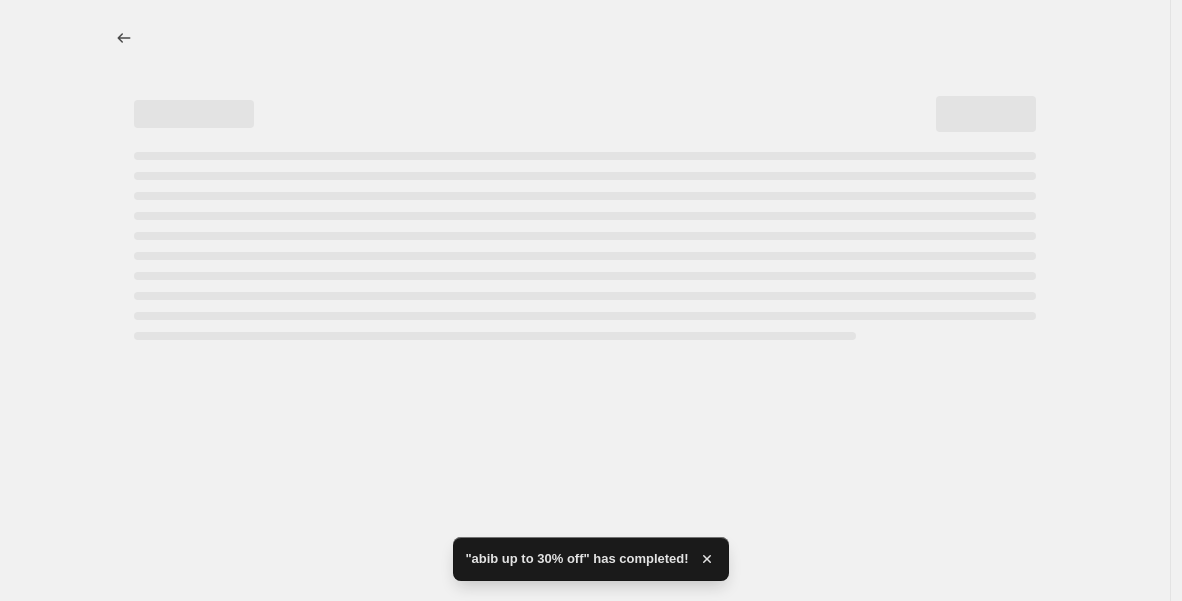 select on "percentage" 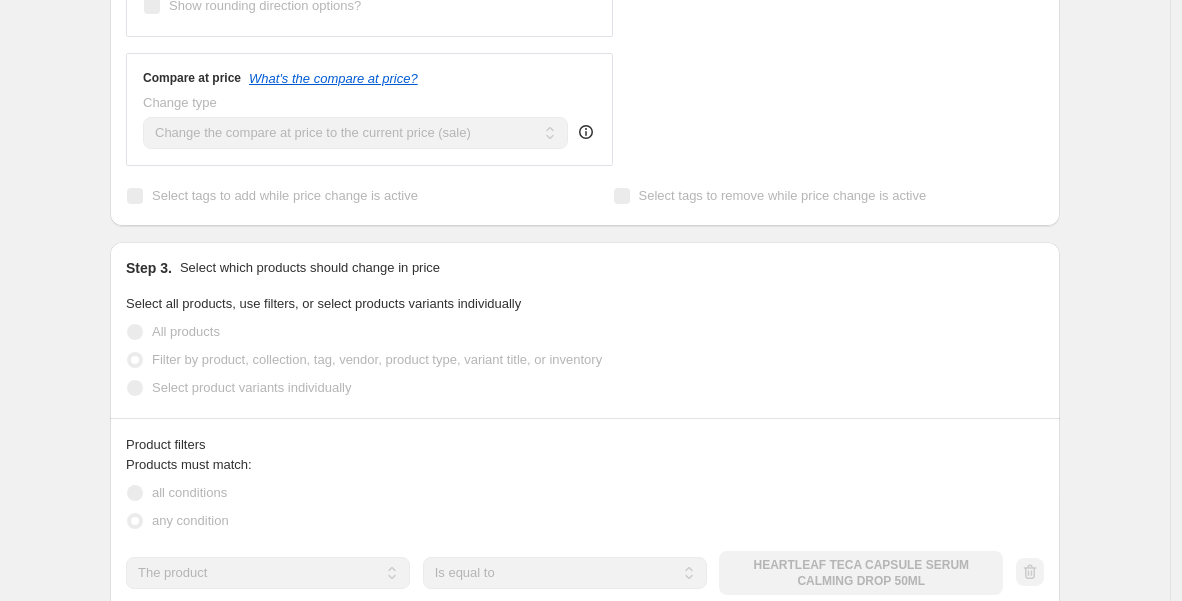 scroll, scrollTop: 873, scrollLeft: 0, axis: vertical 